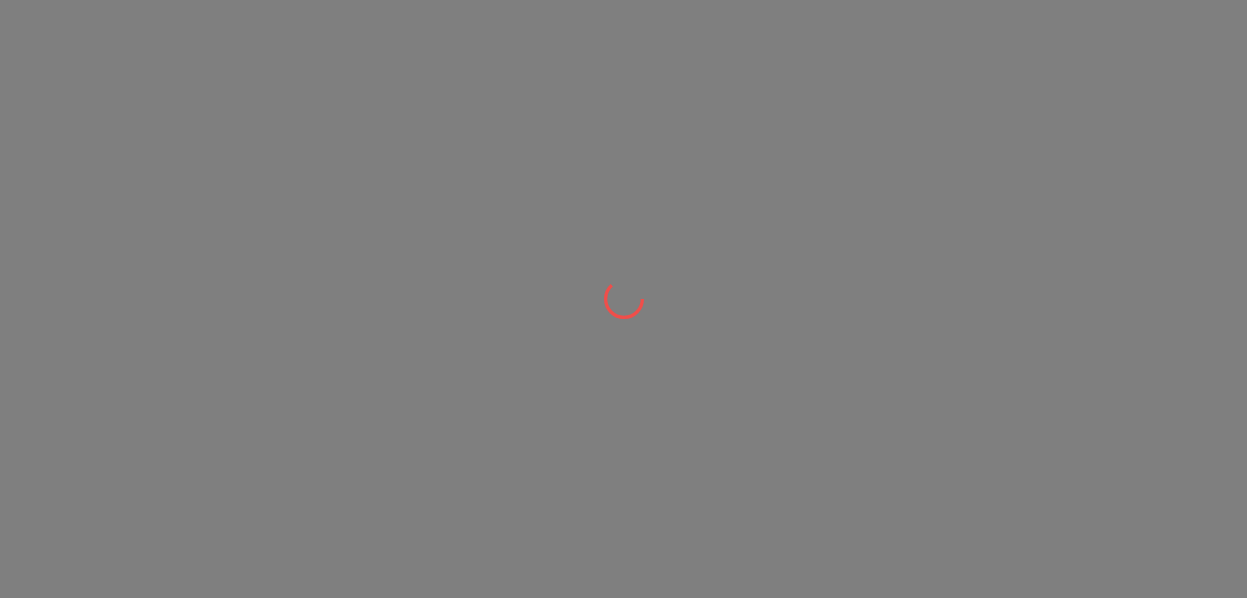 scroll, scrollTop: 0, scrollLeft: 0, axis: both 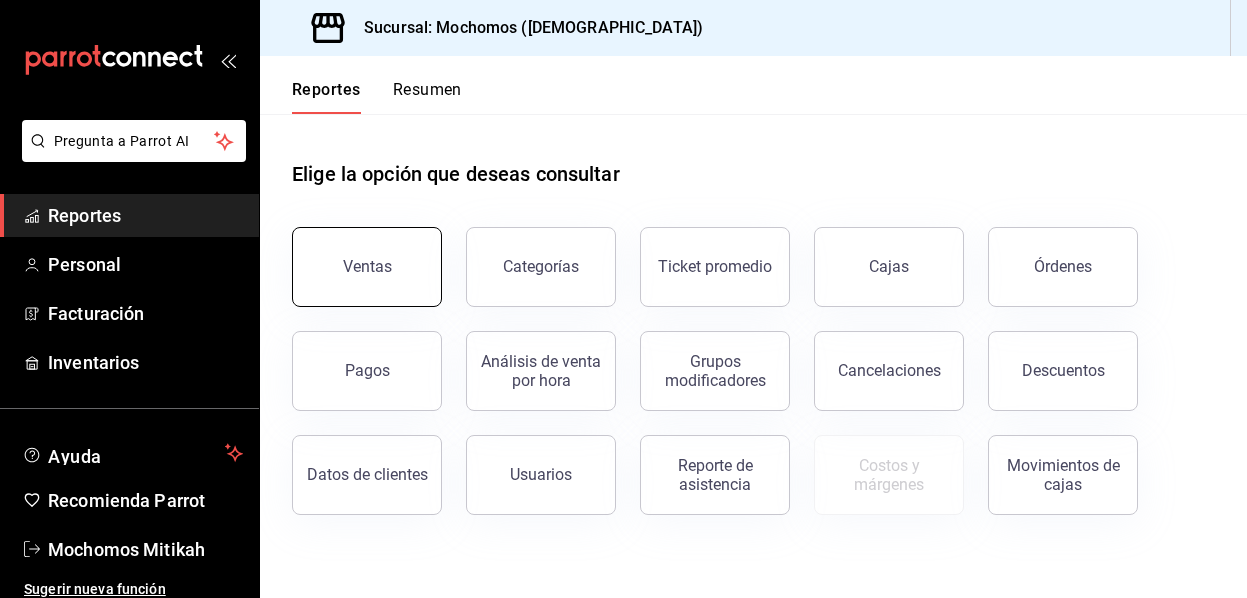 click on "Ventas" at bounding box center [367, 266] 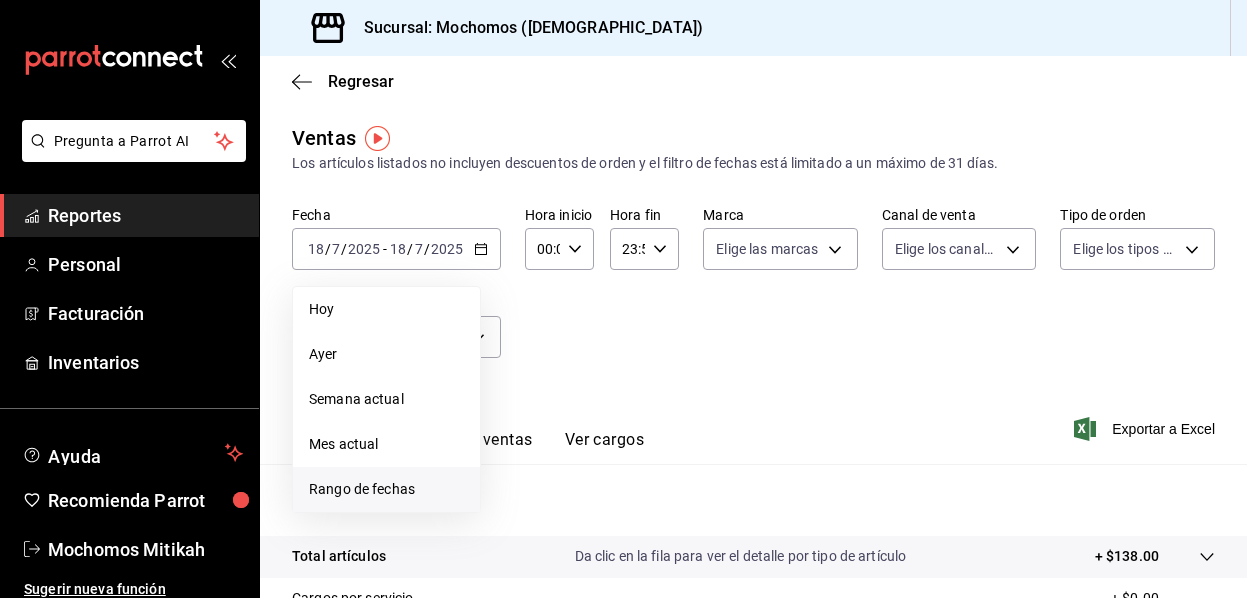 click on "Rango de fechas" at bounding box center [386, 489] 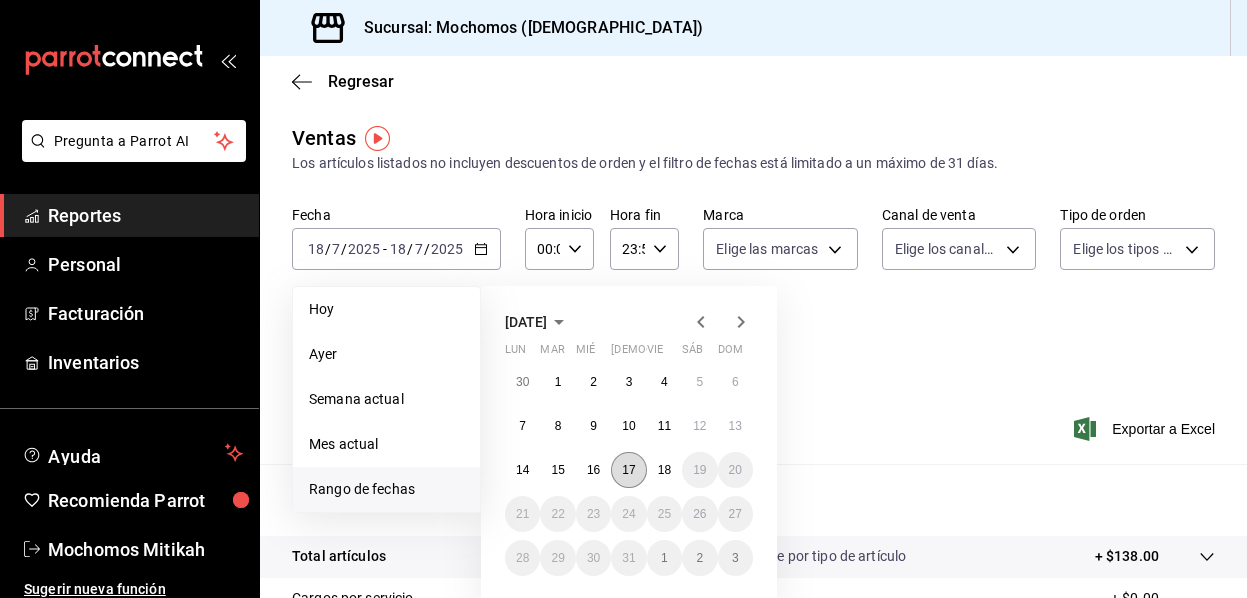 click on "17" at bounding box center (628, 470) 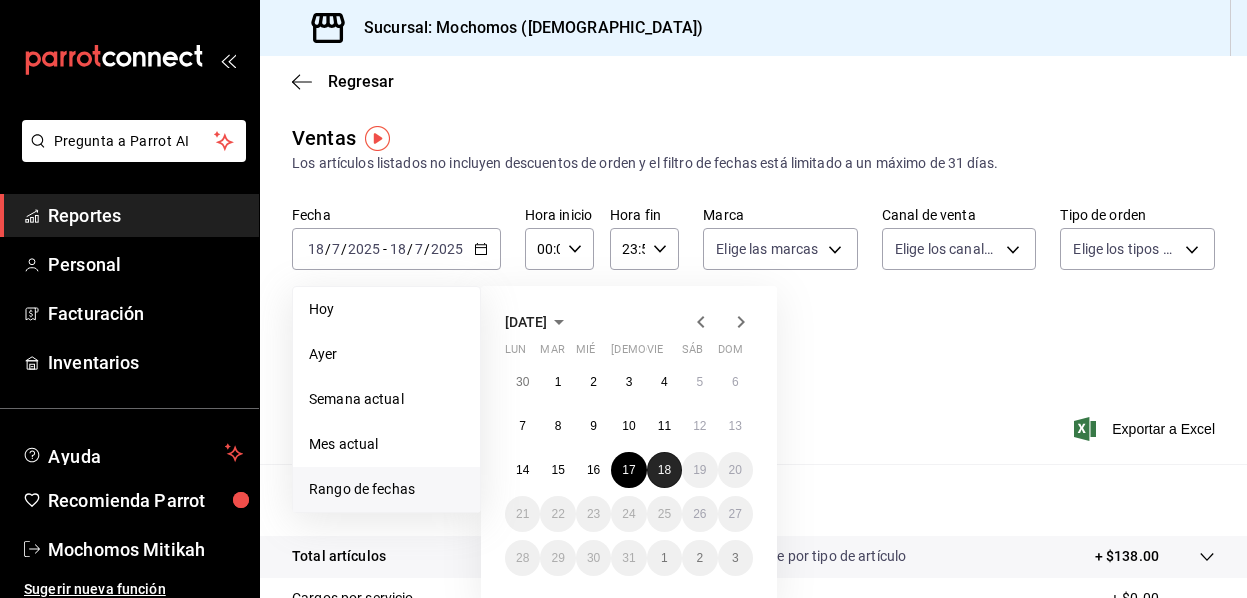 drag, startPoint x: 668, startPoint y: 474, endPoint x: 836, endPoint y: 280, distance: 256.63202 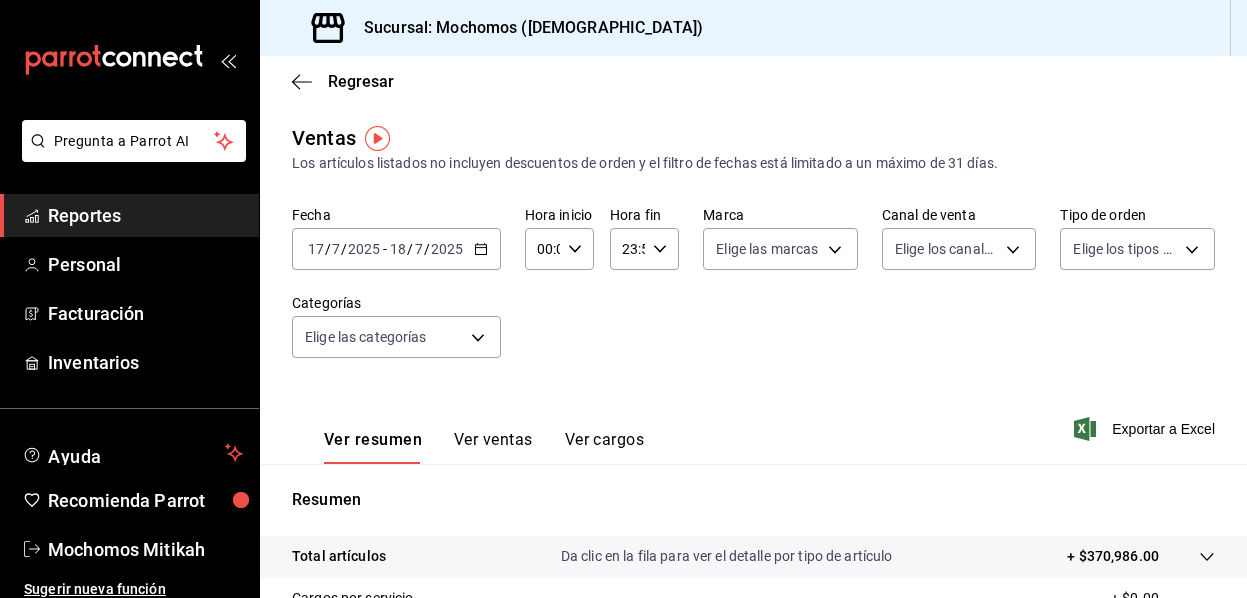 click 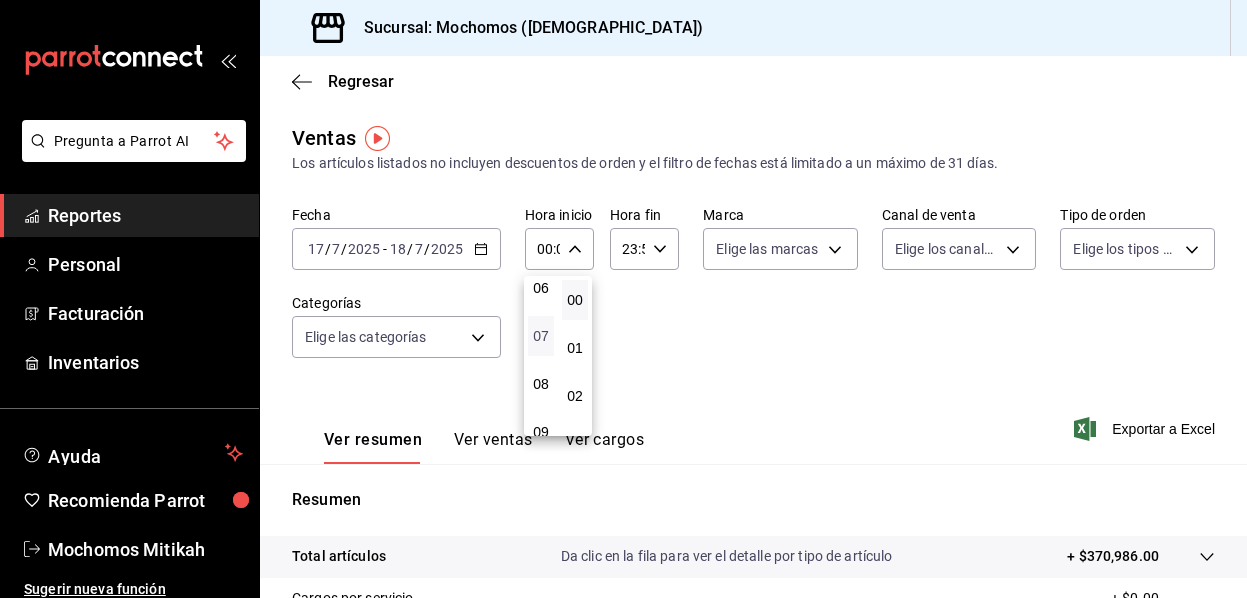 scroll, scrollTop: 200, scrollLeft: 0, axis: vertical 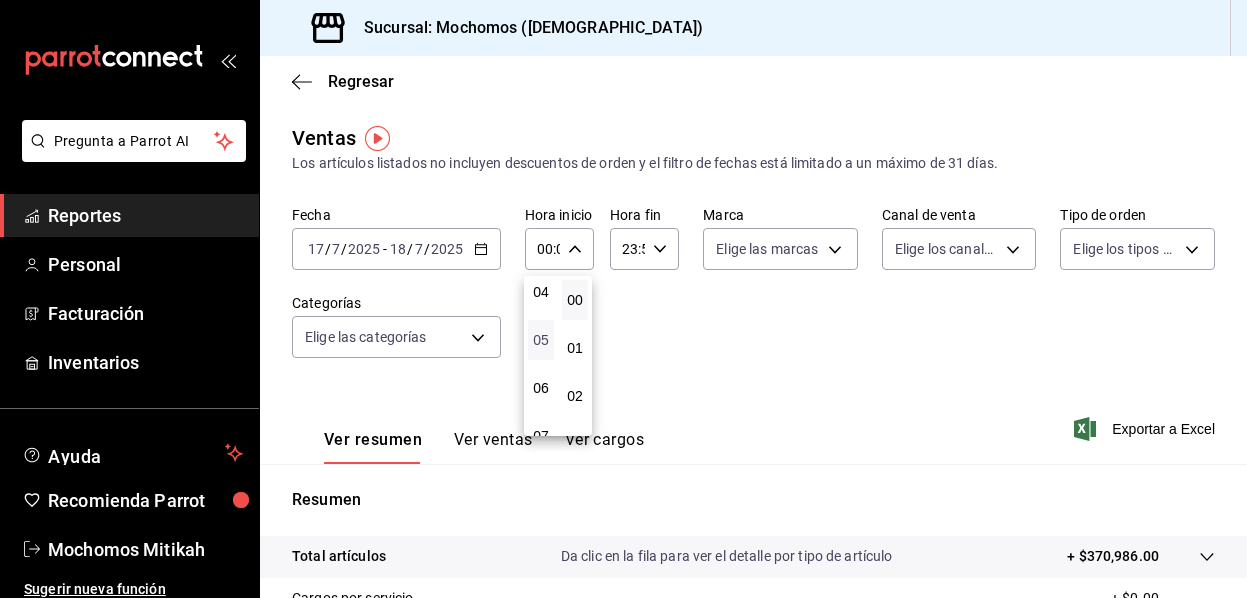 click on "05" at bounding box center [541, 340] 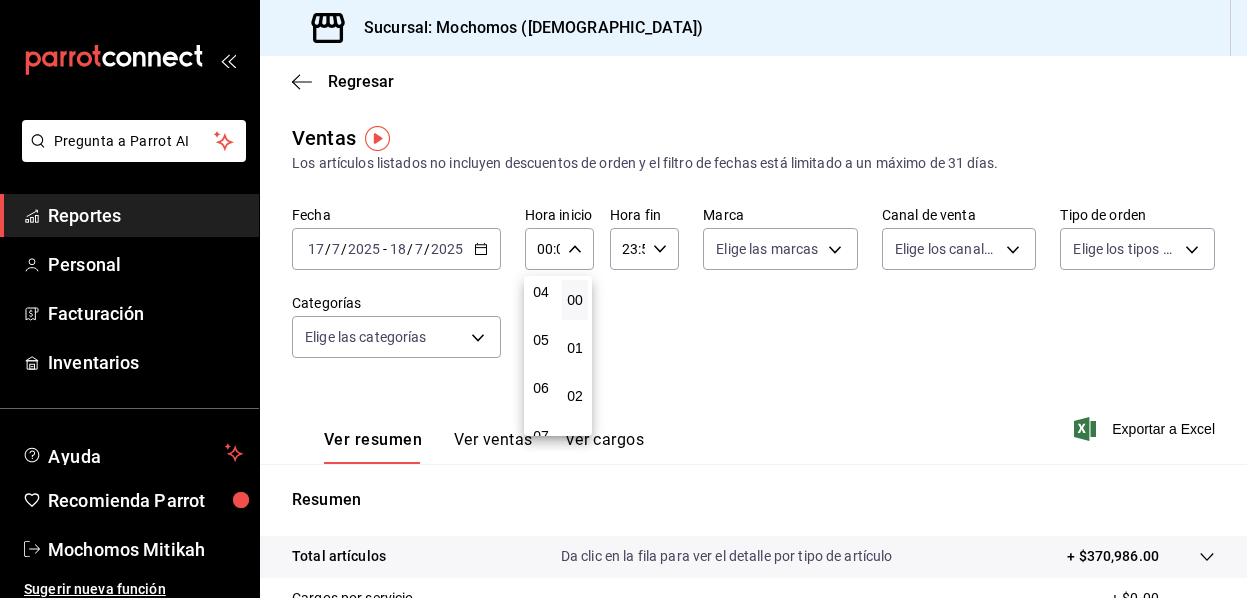 type on "05:00" 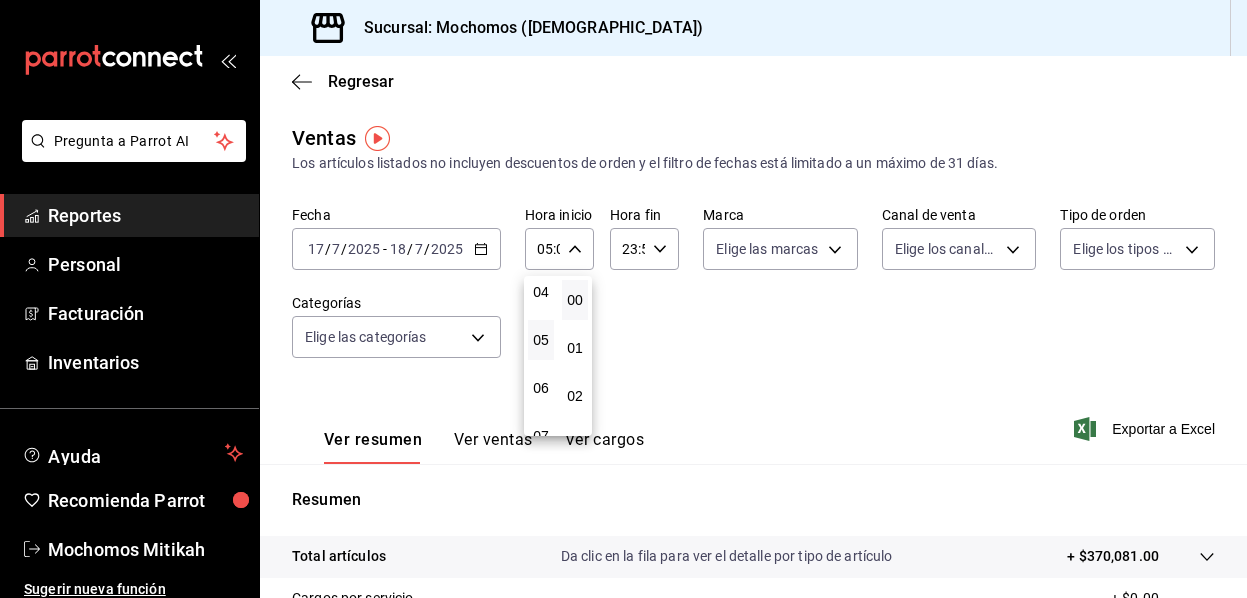 click at bounding box center (623, 299) 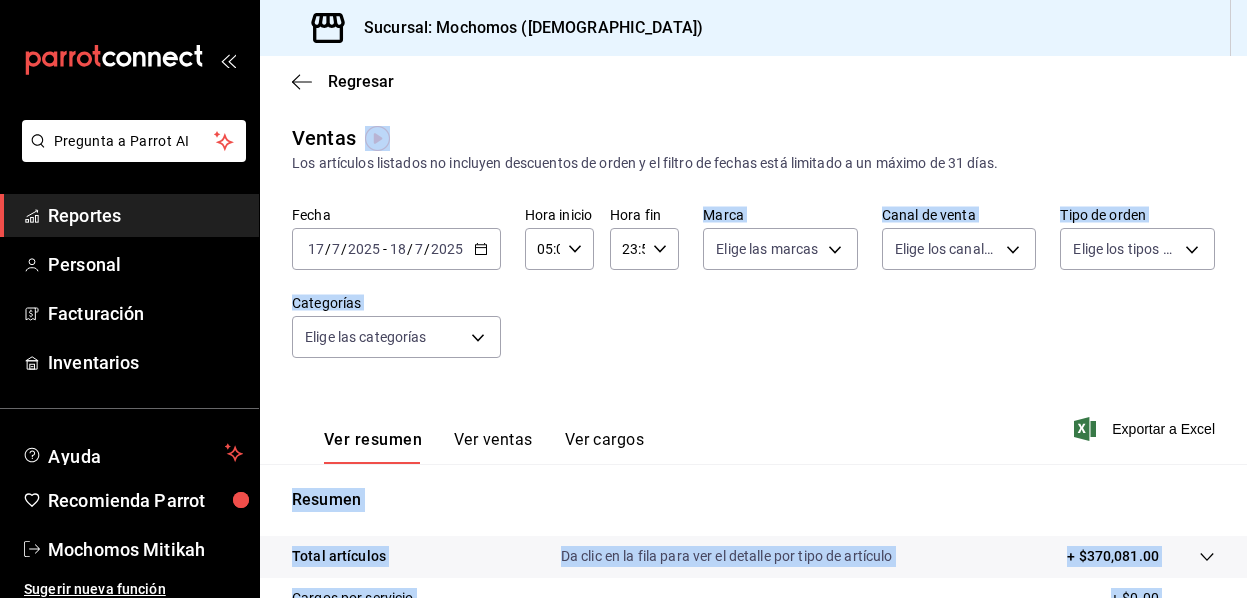 click 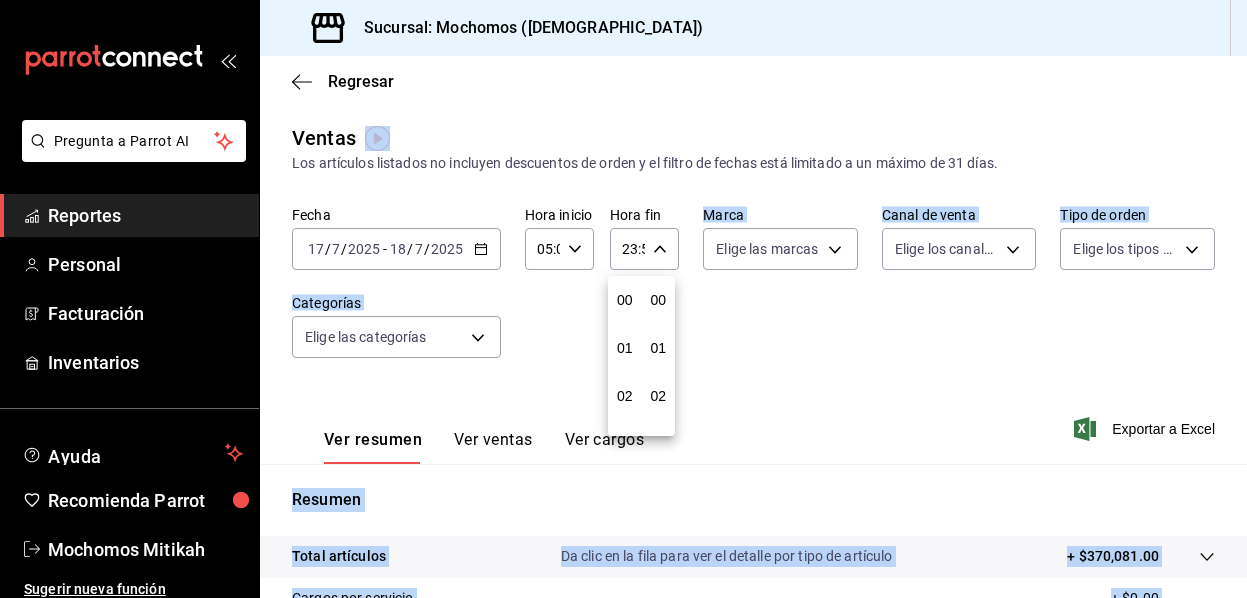 scroll, scrollTop: 992, scrollLeft: 0, axis: vertical 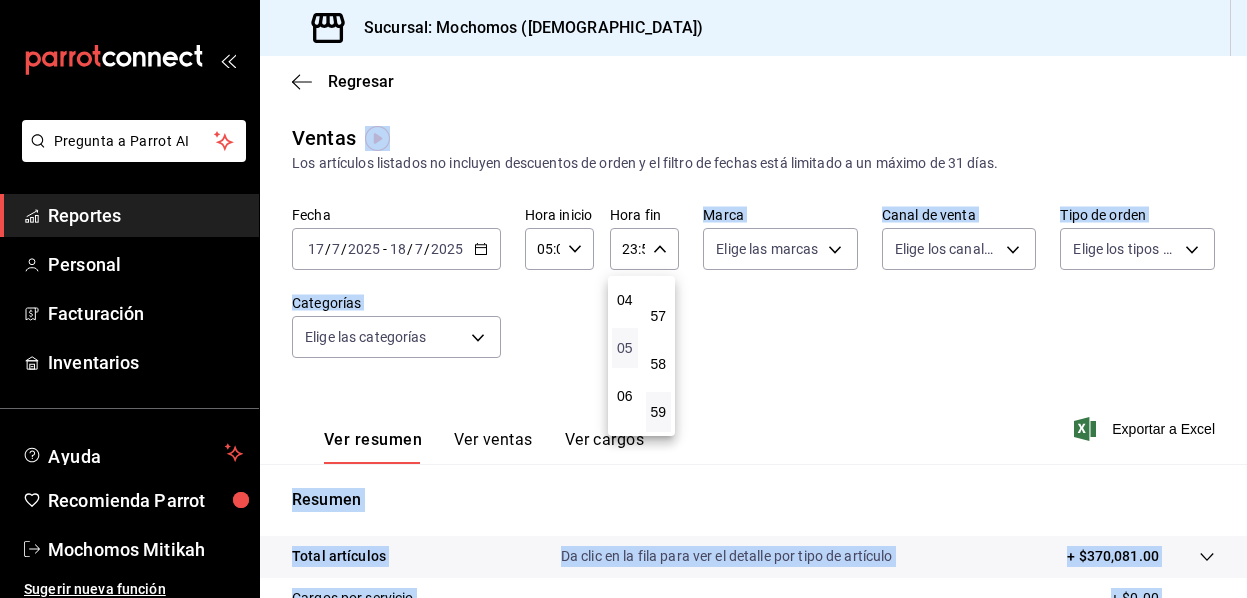 click on "05" at bounding box center [625, 348] 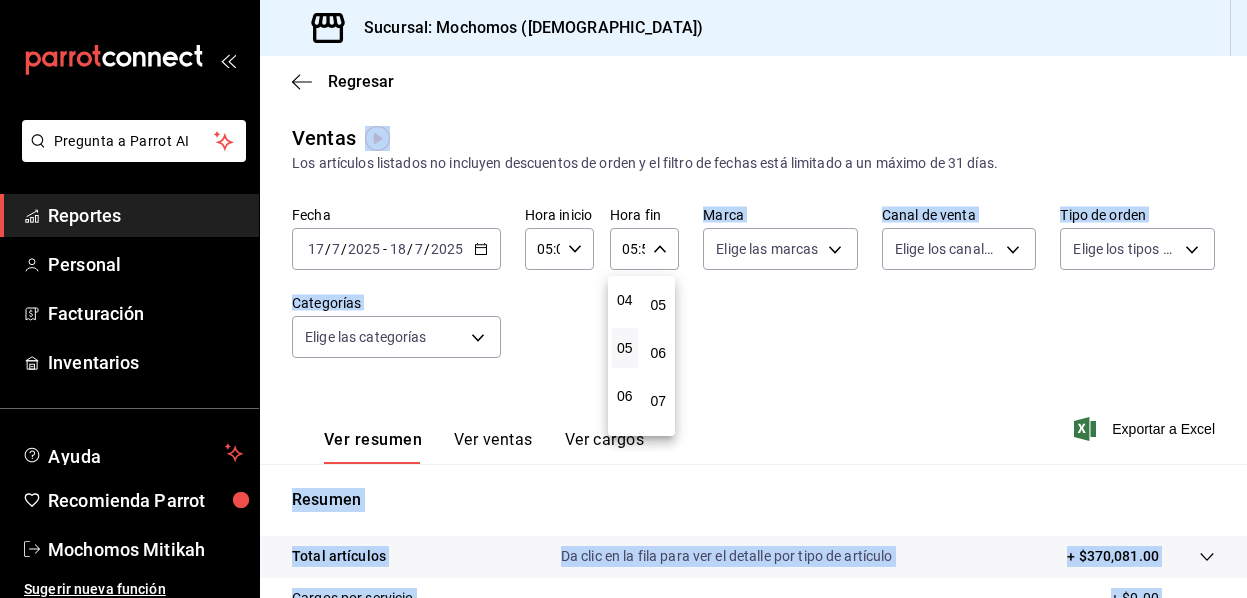 scroll, scrollTop: 0, scrollLeft: 0, axis: both 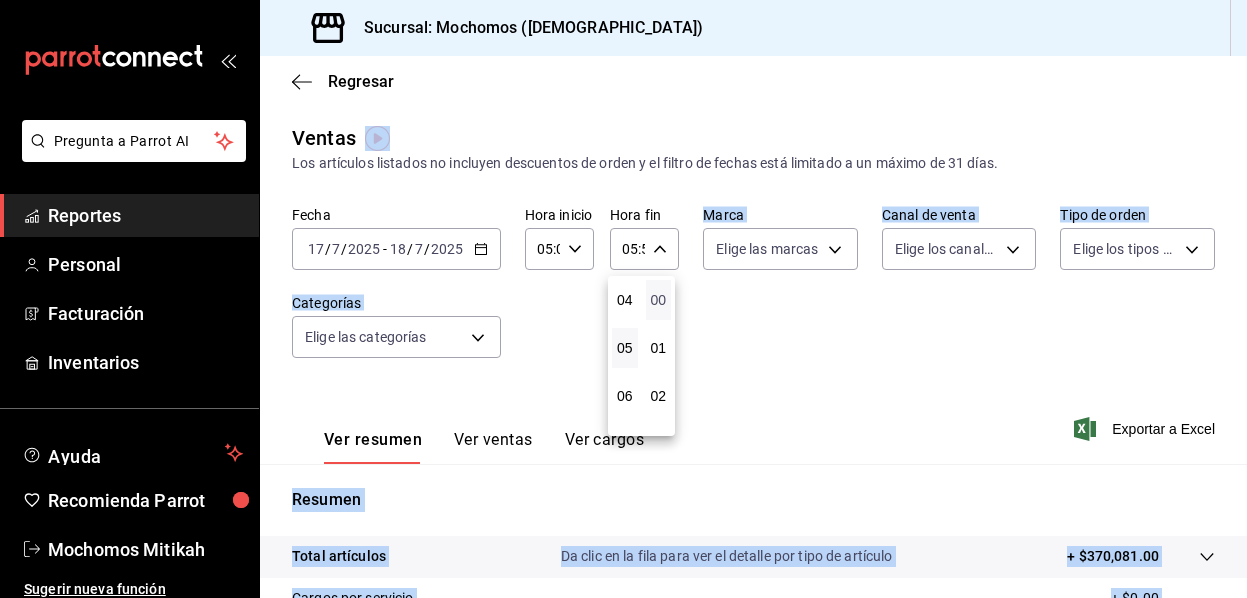 click on "00" at bounding box center (659, 300) 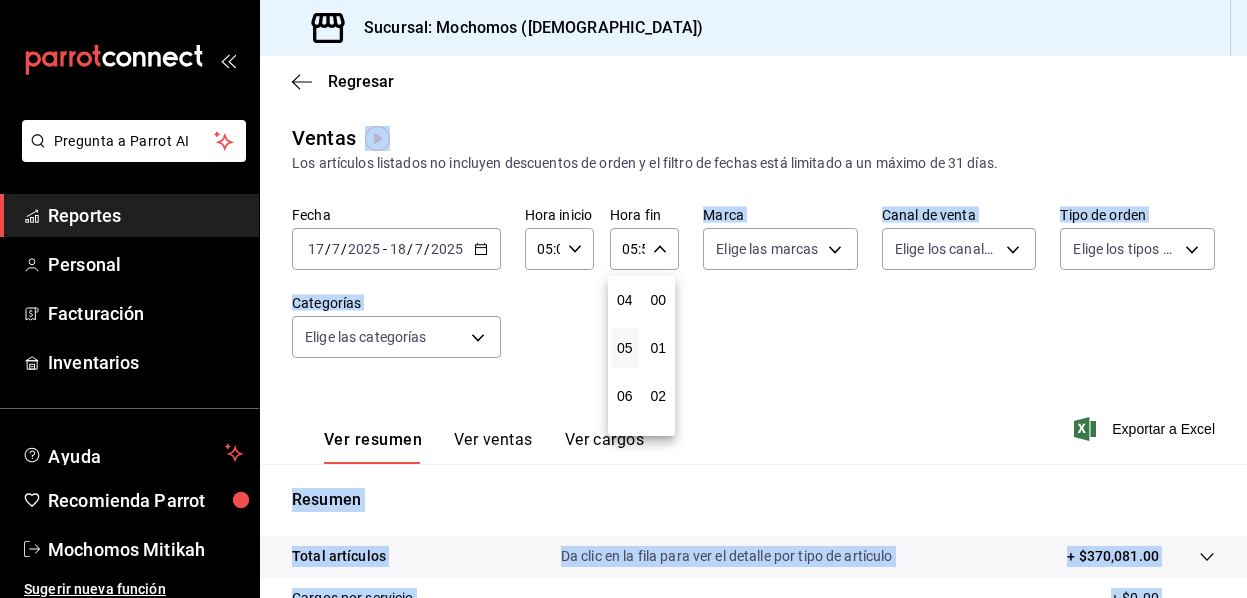 type on "05:00" 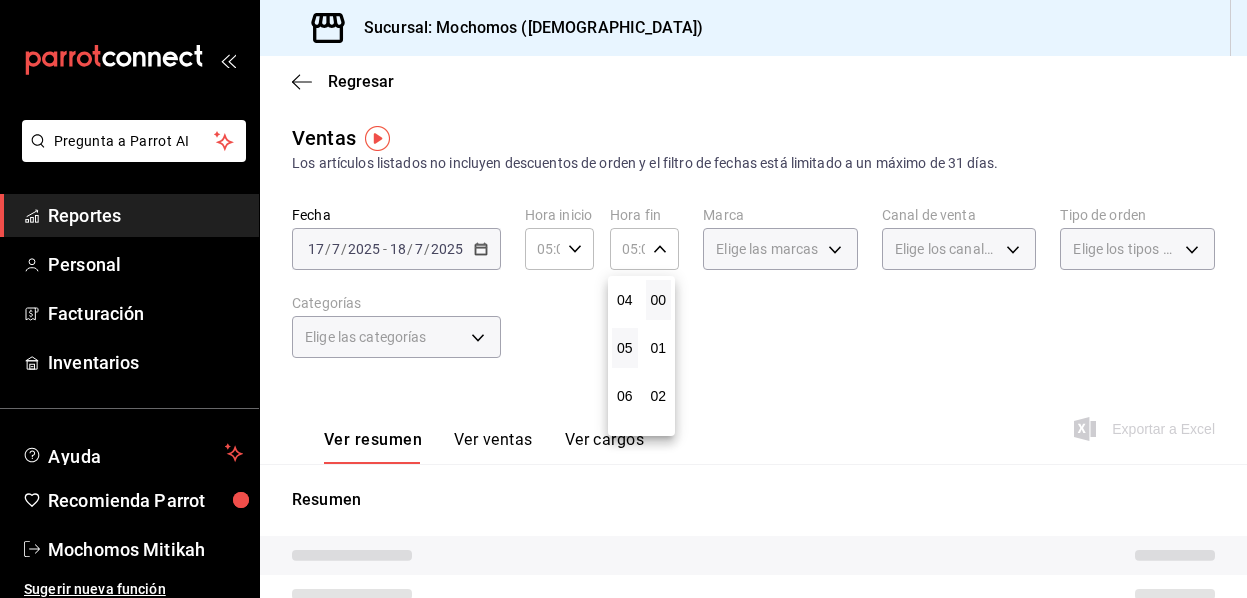click at bounding box center (623, 299) 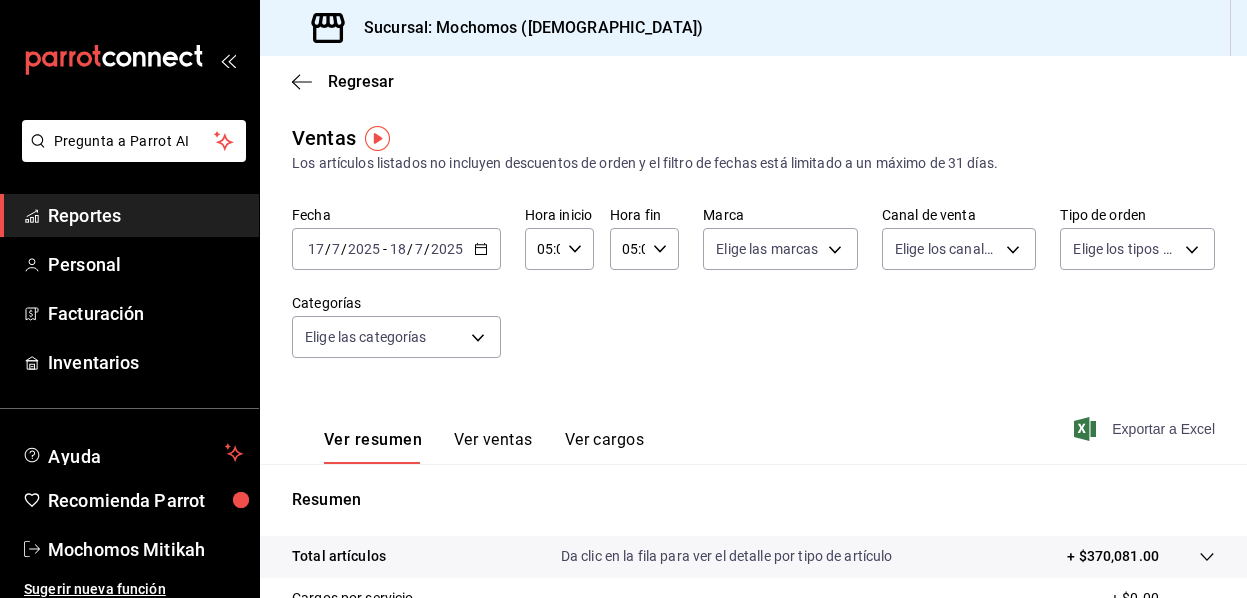 click on "Exportar a Excel" at bounding box center [1146, 429] 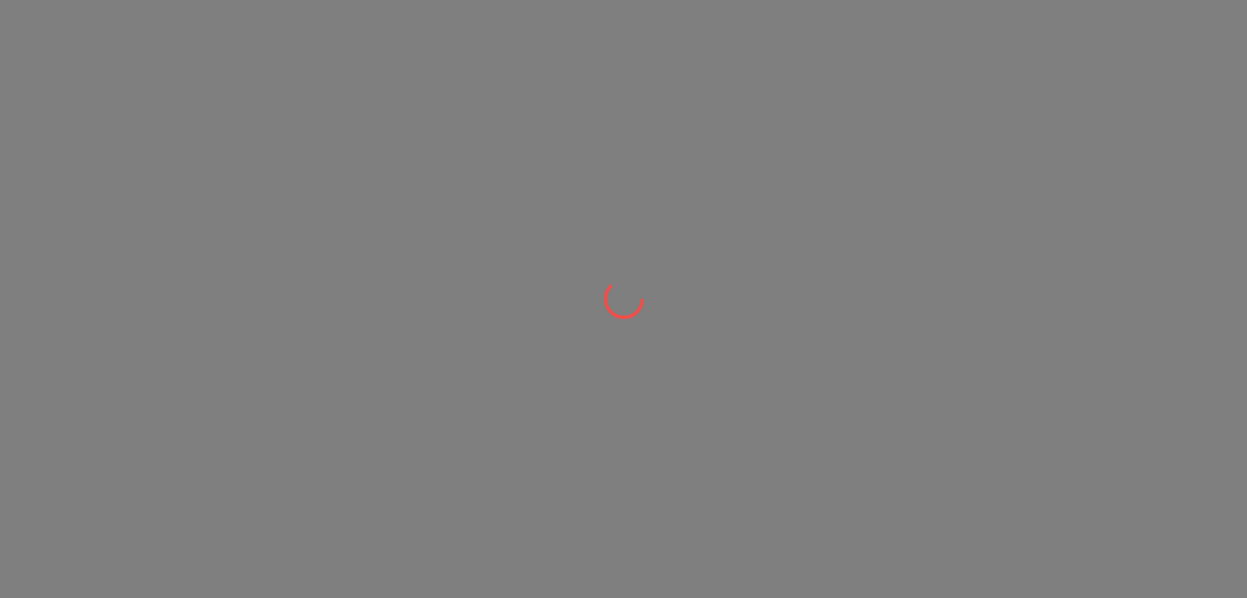 scroll, scrollTop: 0, scrollLeft: 0, axis: both 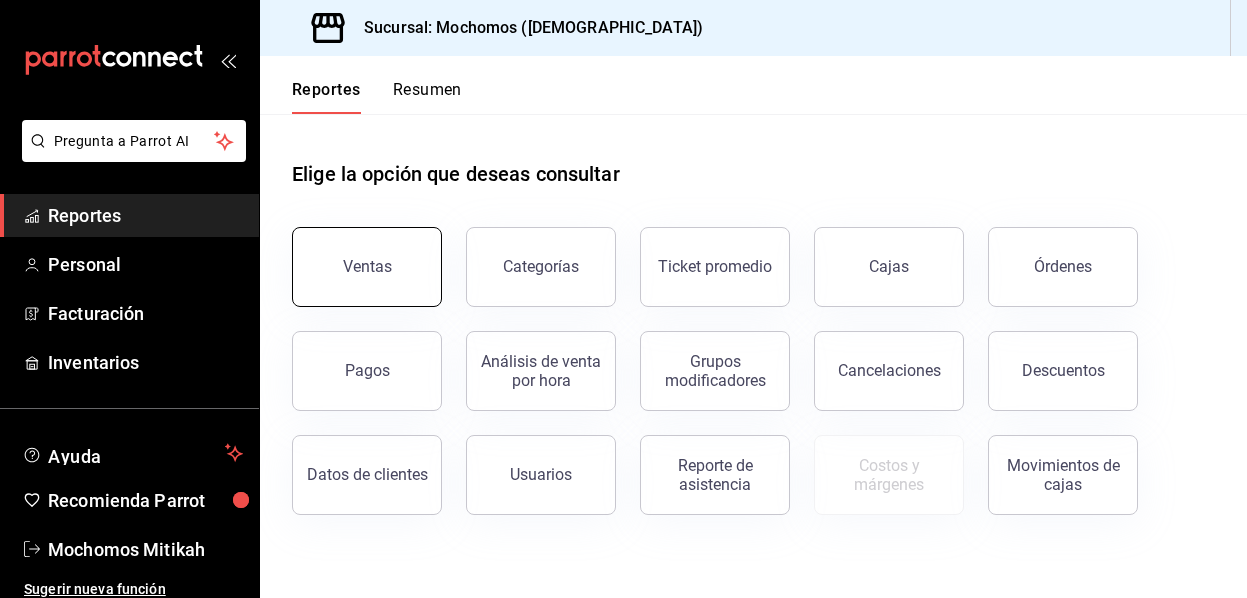 click on "Ventas" at bounding box center [367, 267] 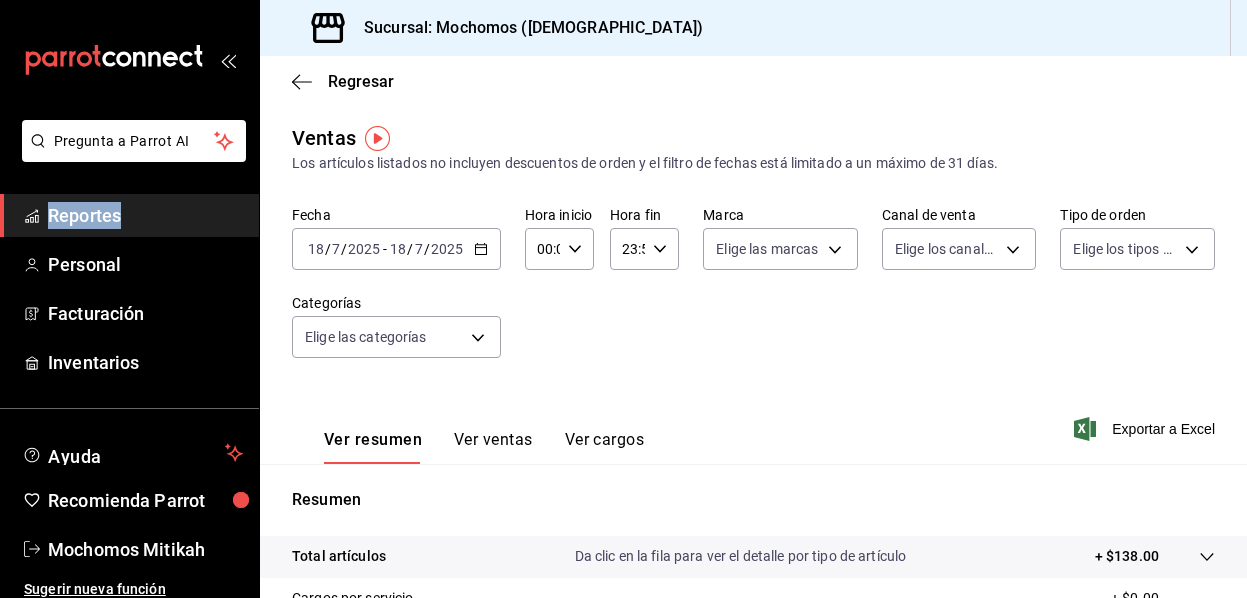 click 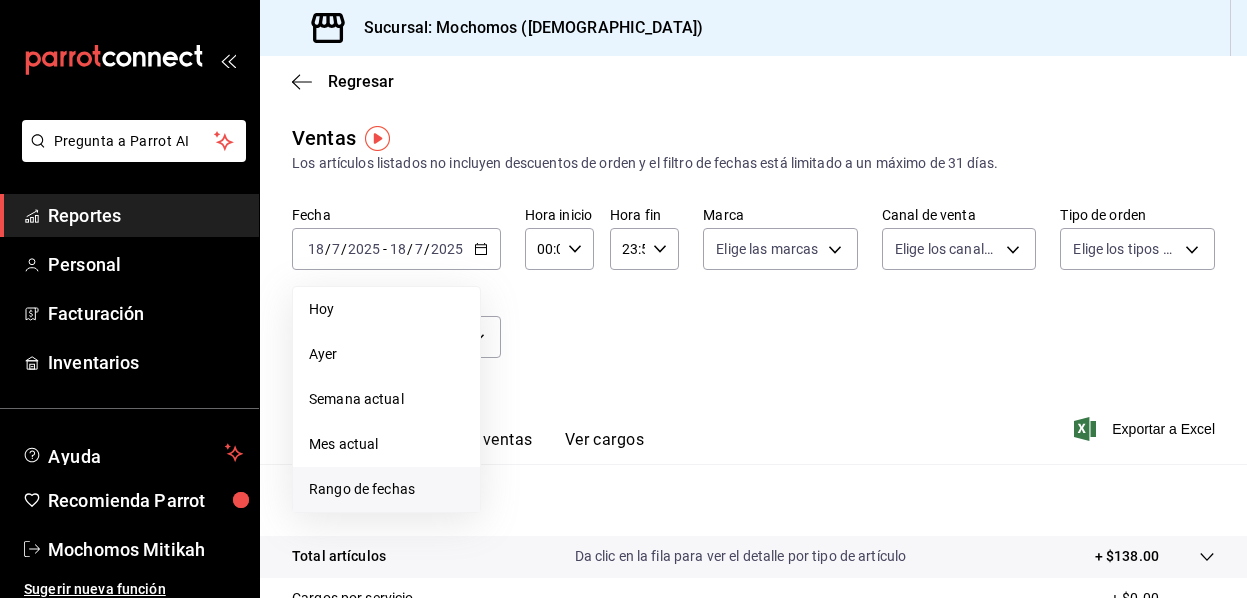 click on "Rango de fechas" at bounding box center (386, 489) 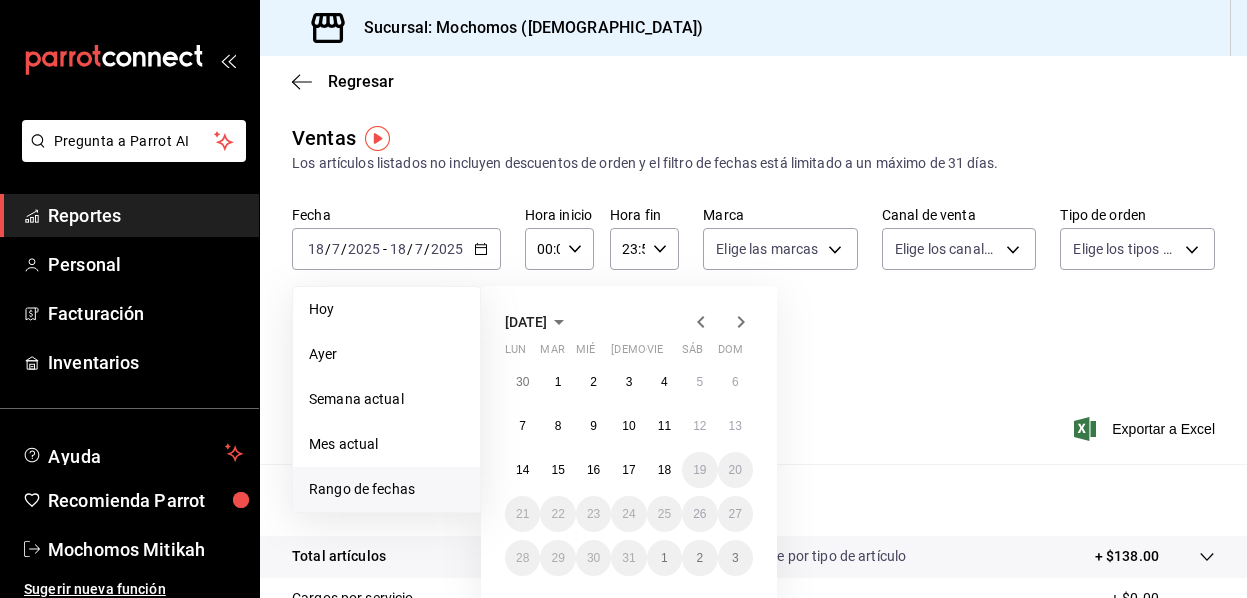 click on "Rango de fechas" at bounding box center (386, 489) 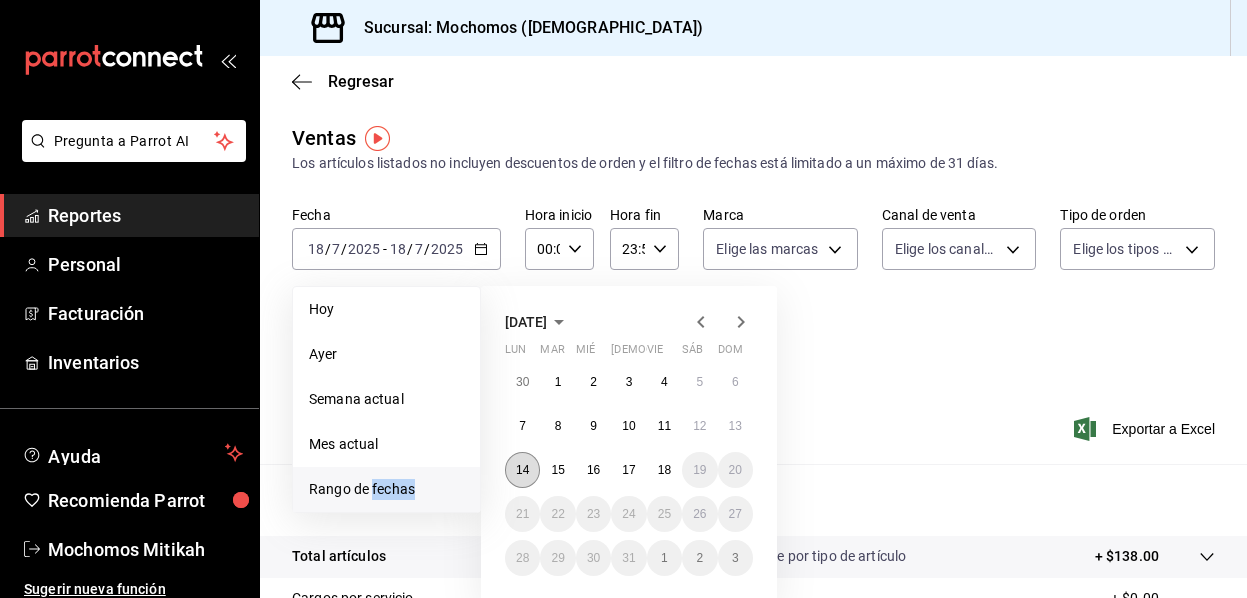 click on "14" at bounding box center (522, 470) 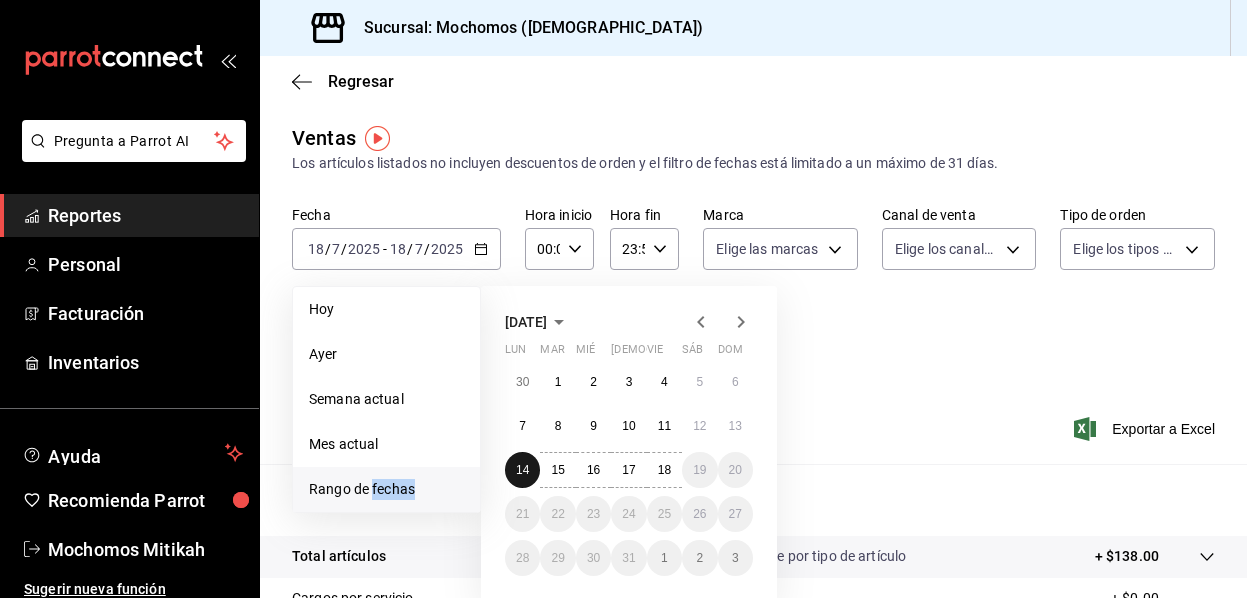 drag, startPoint x: 513, startPoint y: 469, endPoint x: 675, endPoint y: 487, distance: 162.99693 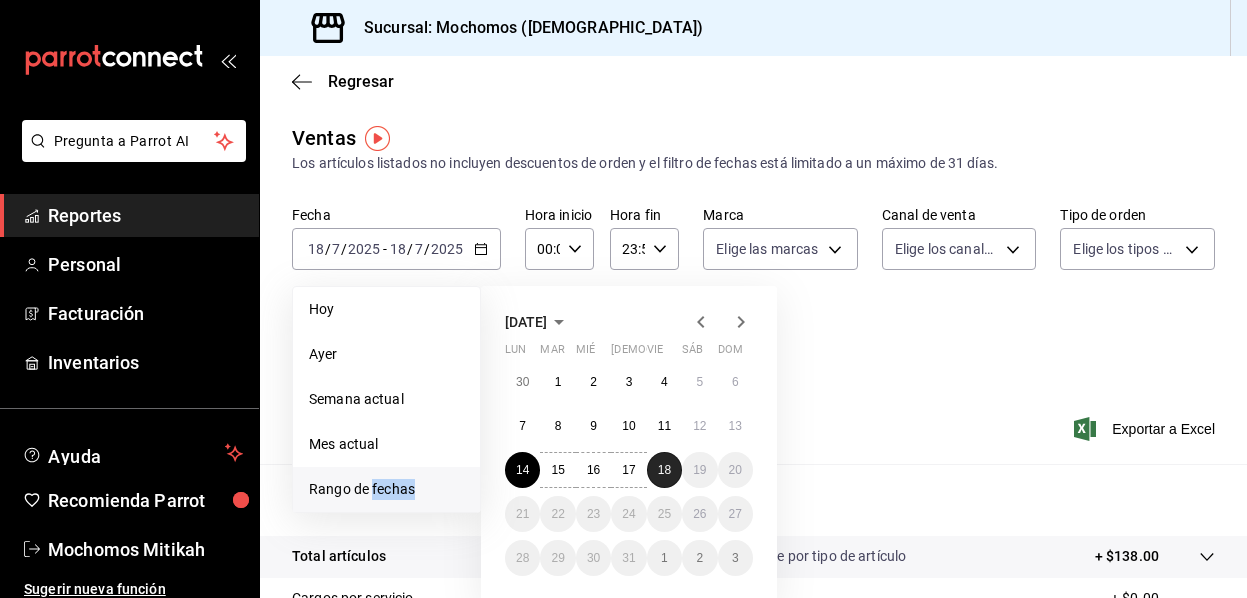 click on "18" at bounding box center (664, 470) 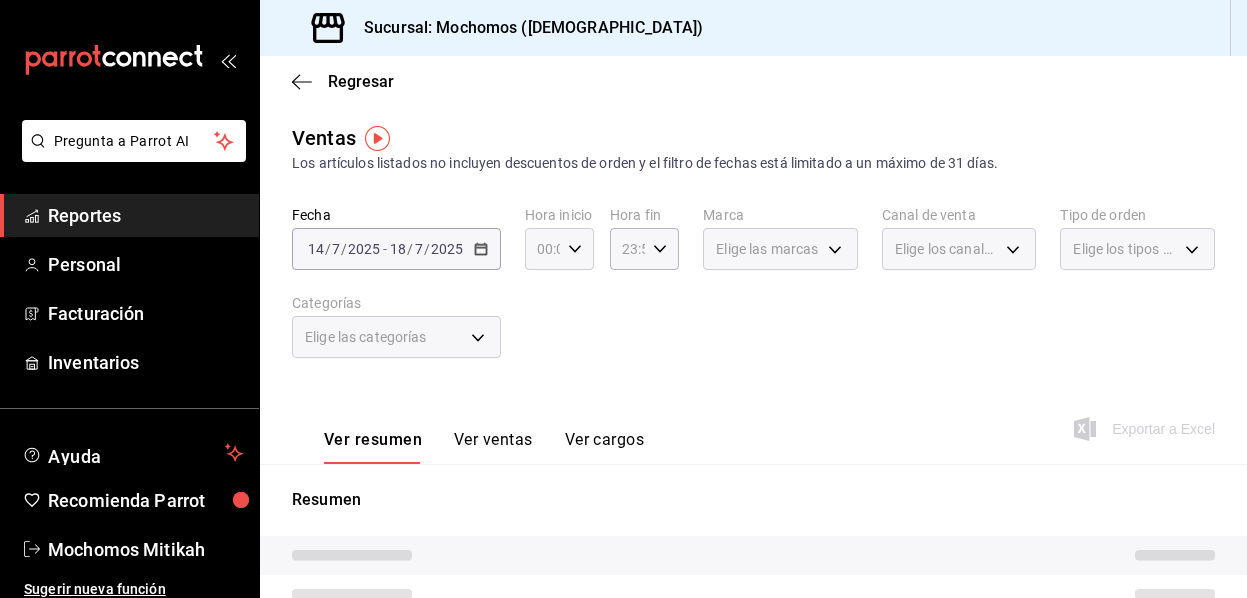 click 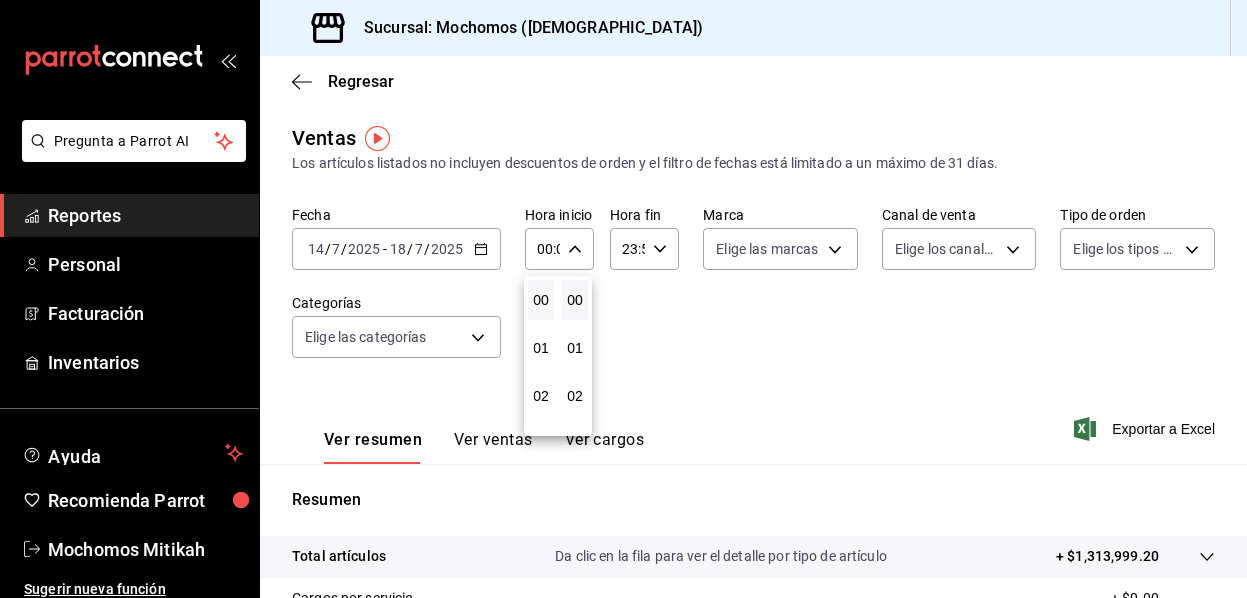 click on "02" at bounding box center (541, 396) 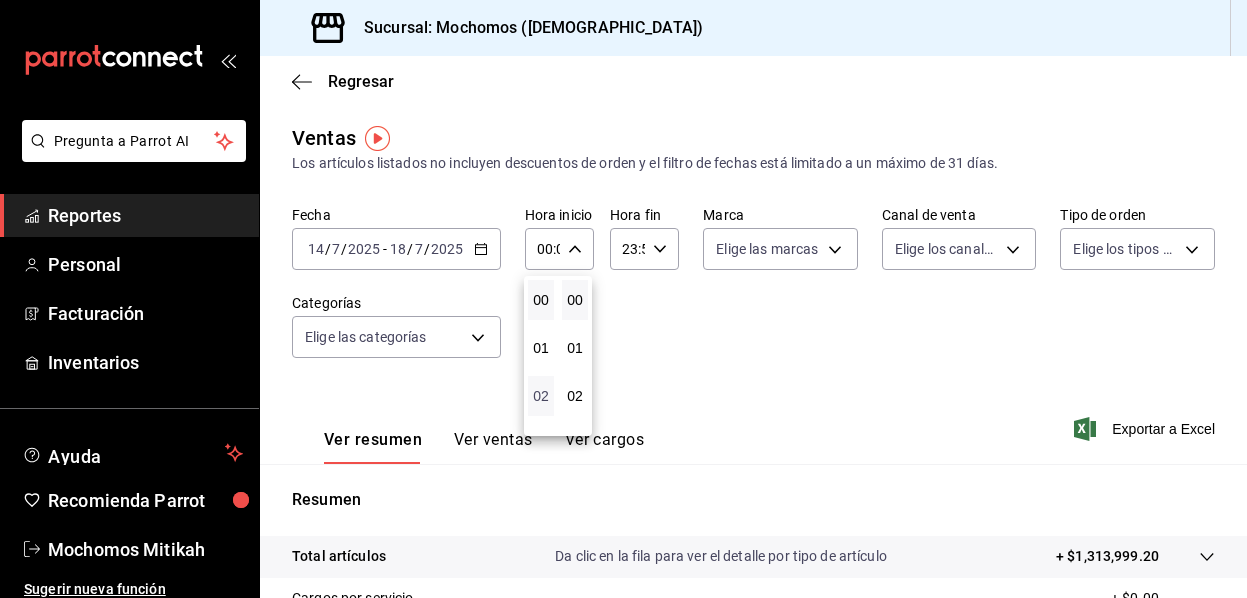 click on "02" at bounding box center [541, 396] 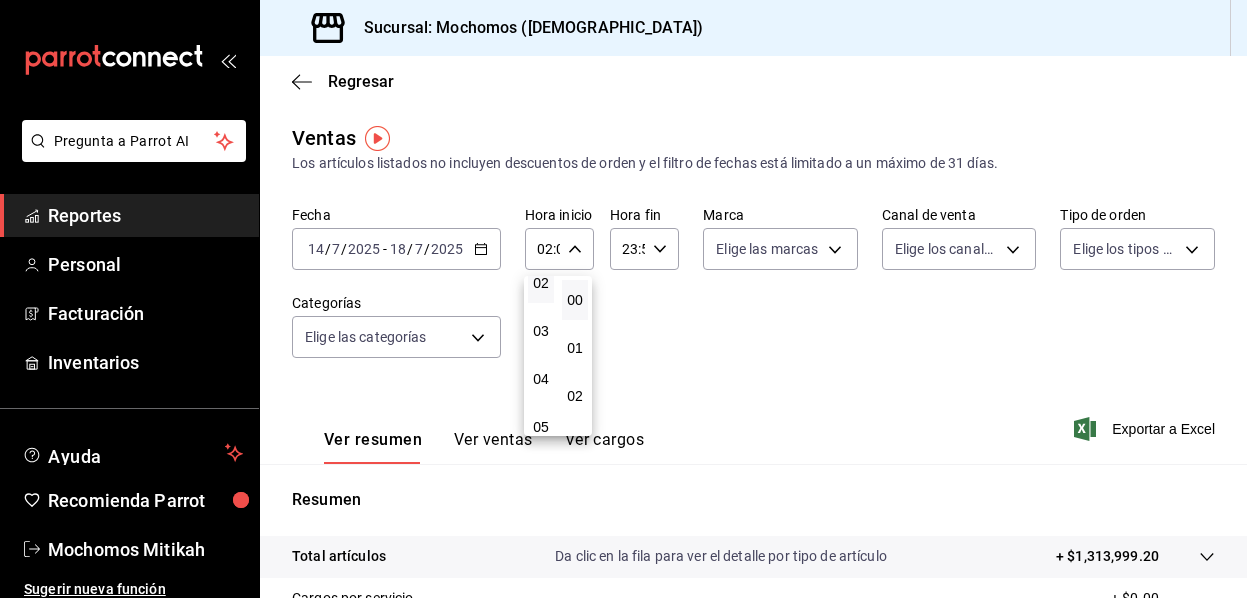 scroll, scrollTop: 200, scrollLeft: 0, axis: vertical 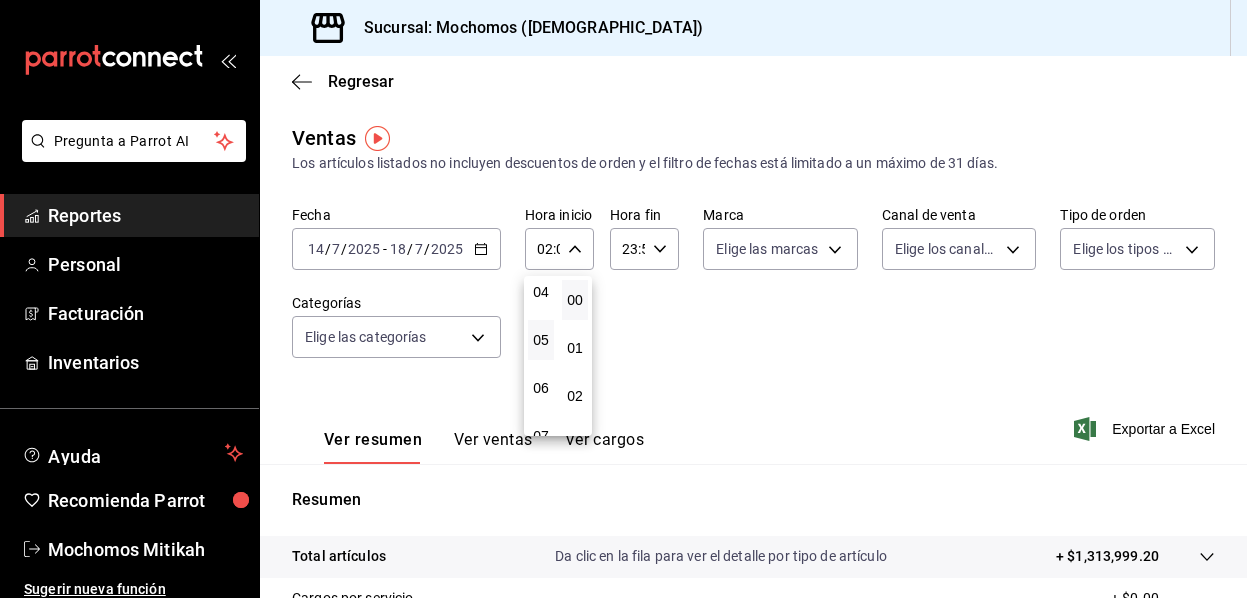 click on "05" at bounding box center (541, 340) 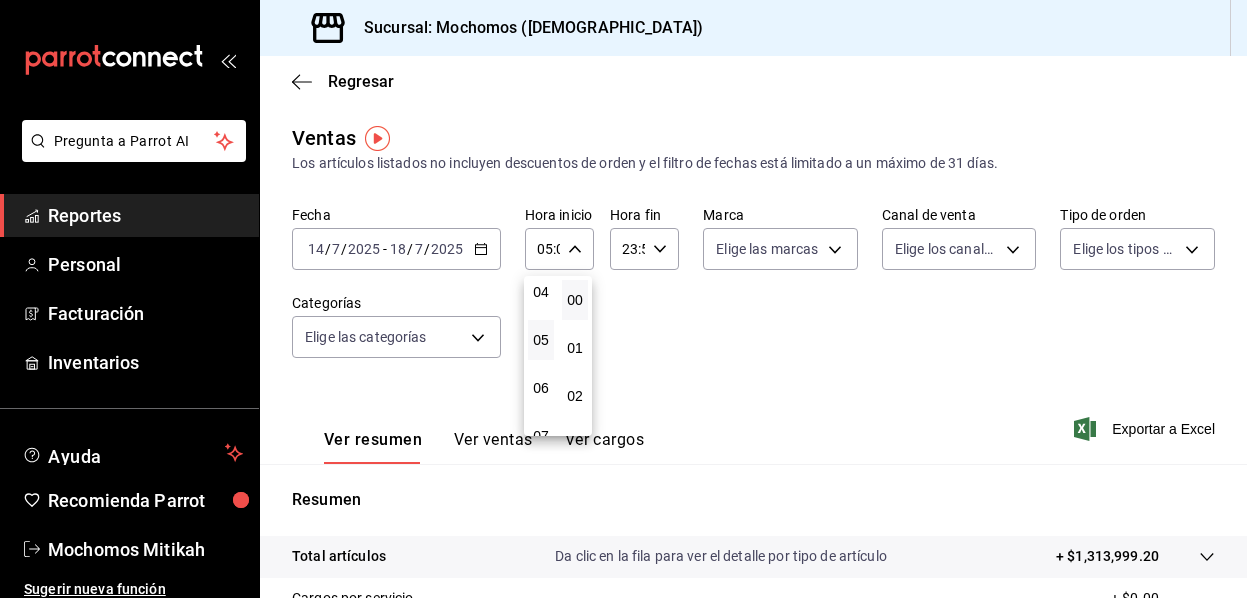 click on "05" at bounding box center [541, 340] 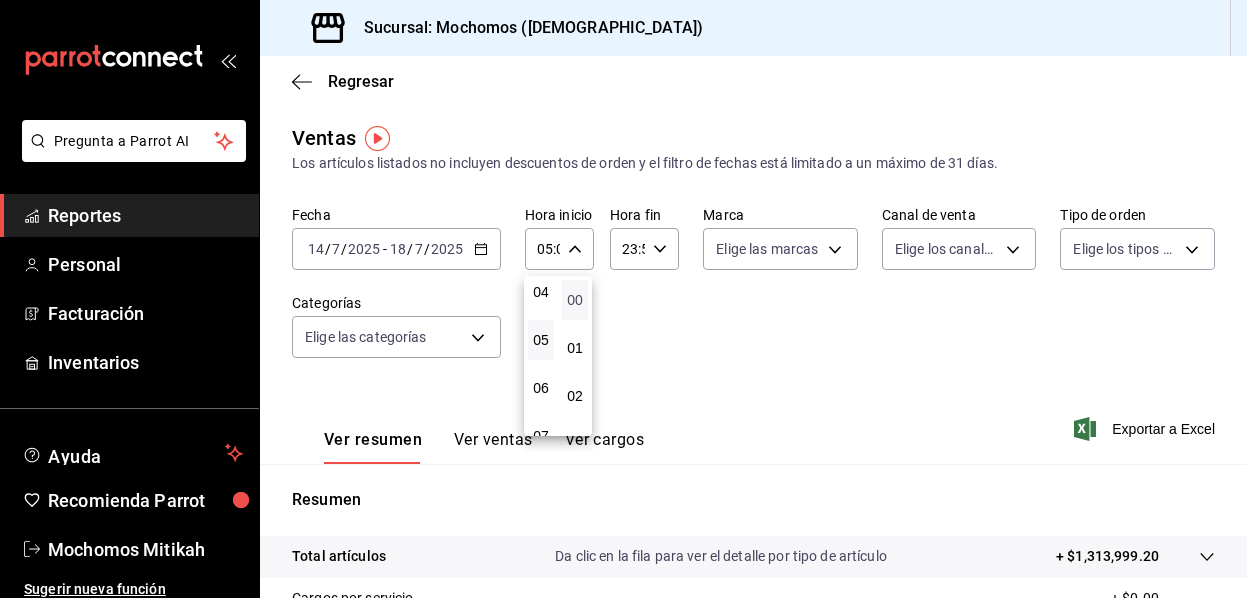 click on "00" at bounding box center (575, 300) 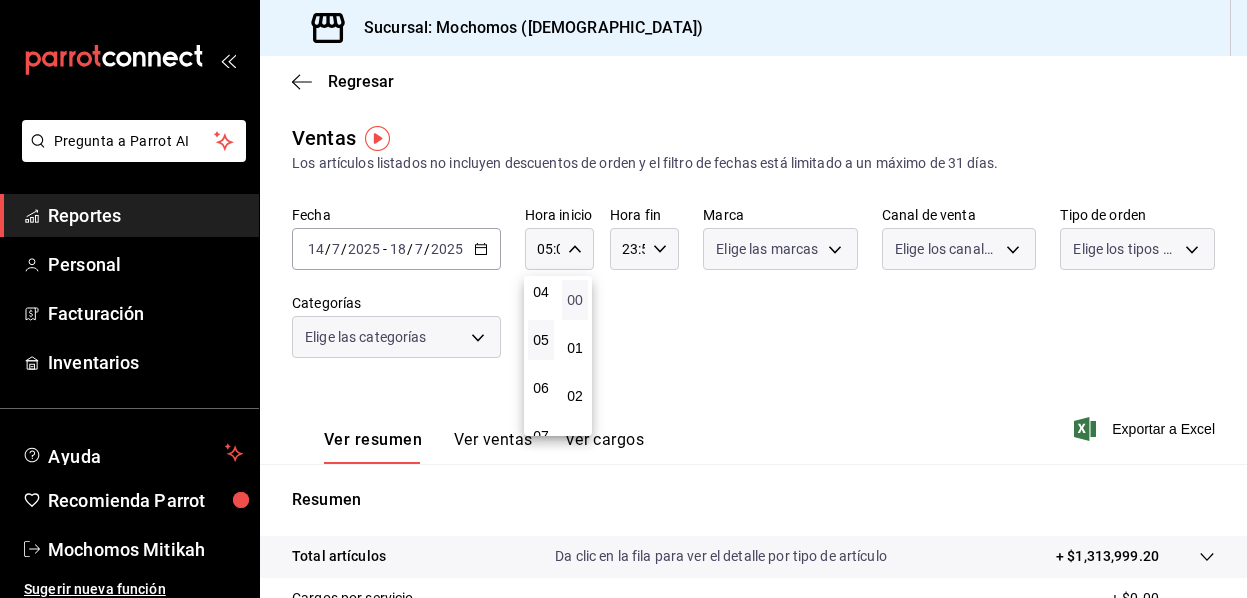 click on "00" at bounding box center (575, 300) 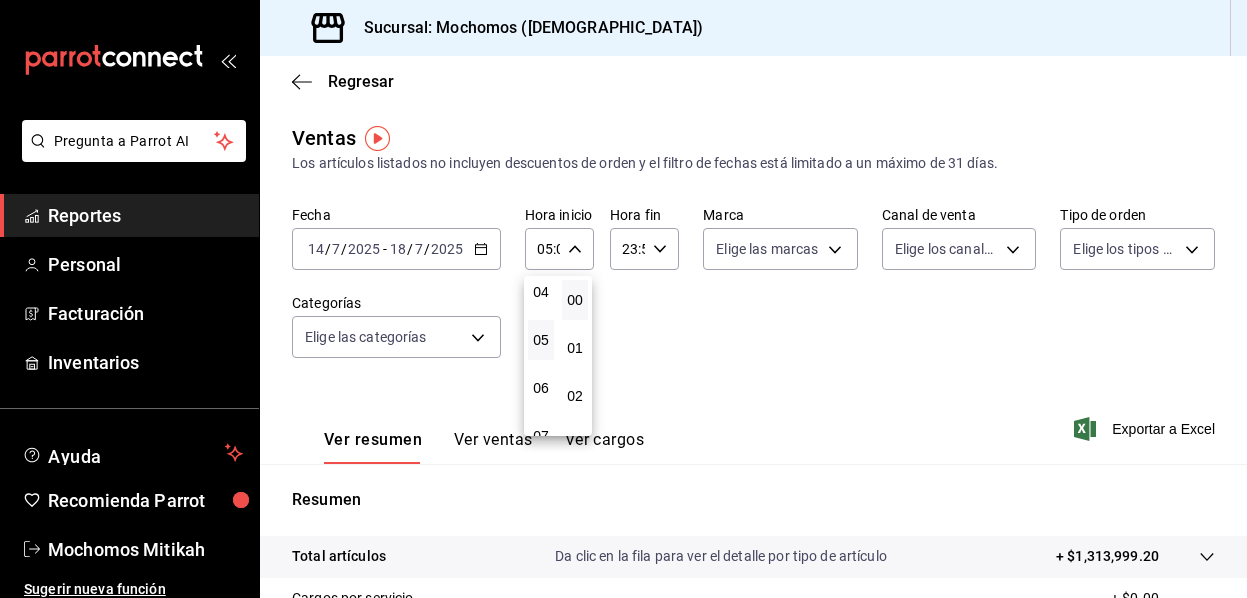 click at bounding box center [623, 299] 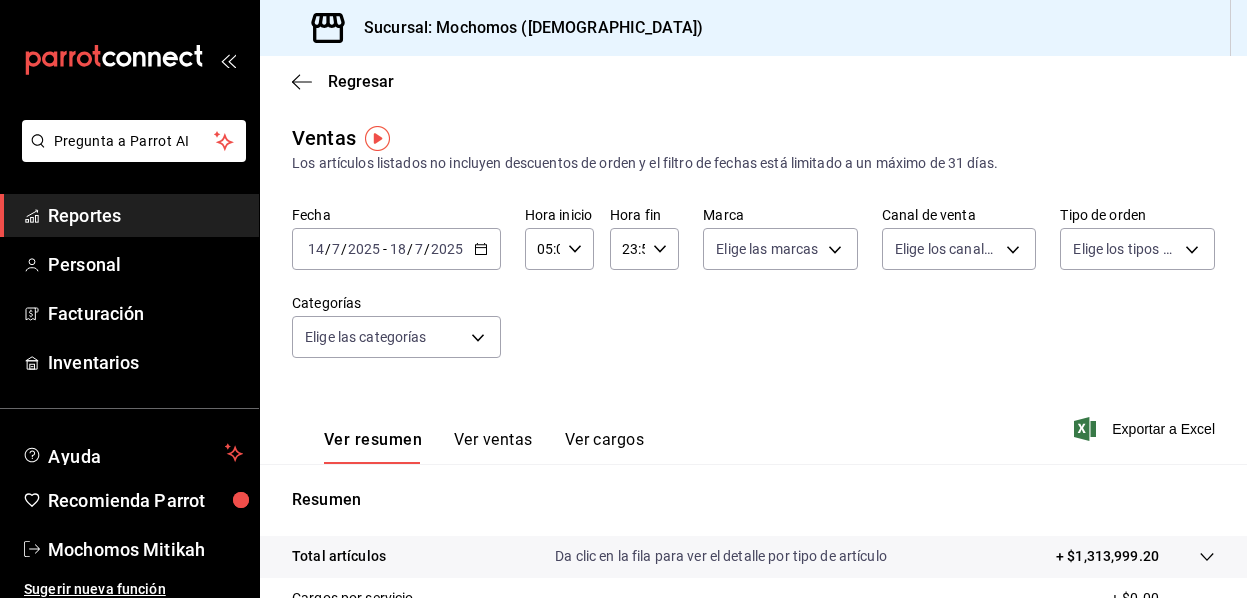 click 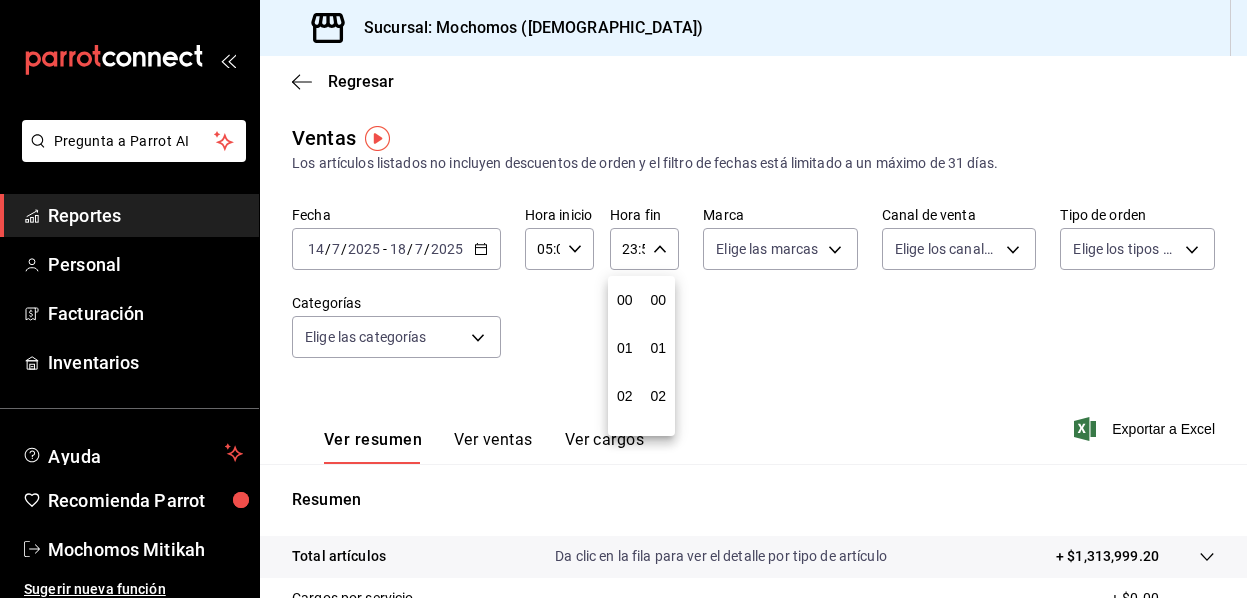 scroll, scrollTop: 992, scrollLeft: 0, axis: vertical 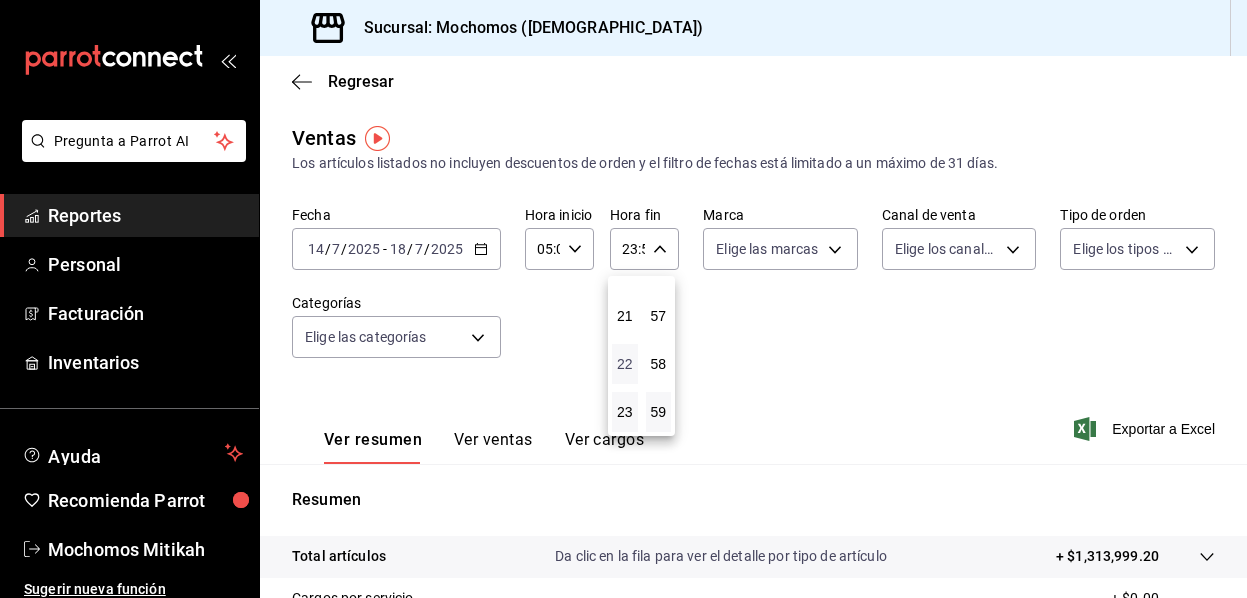 click on "22" at bounding box center (625, 364) 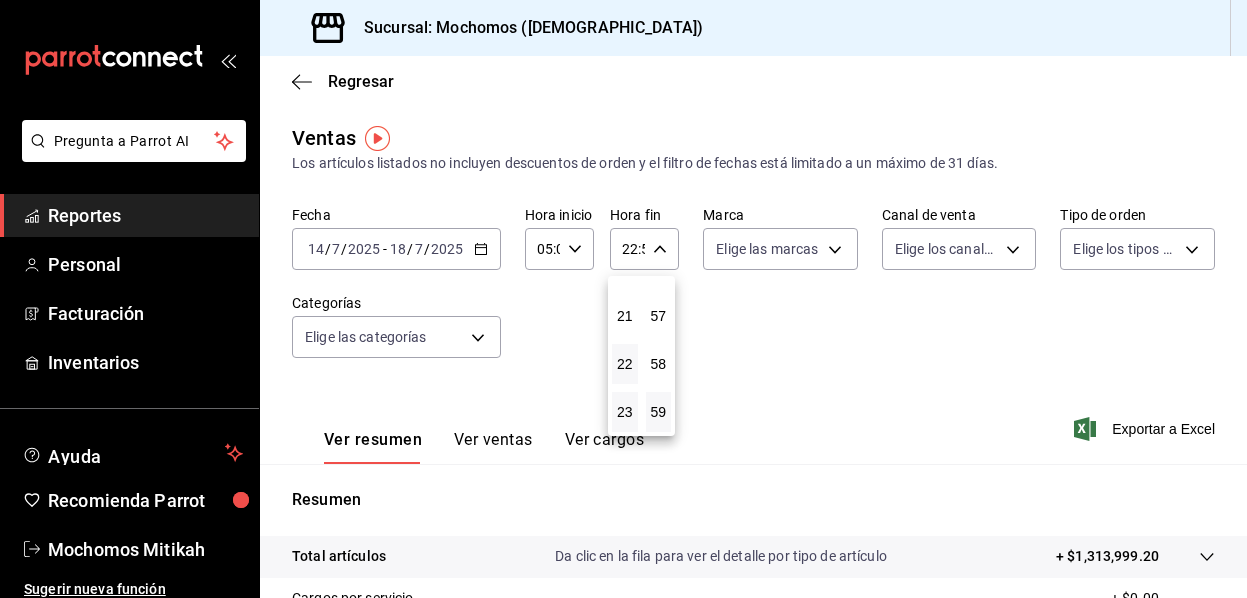 drag, startPoint x: 626, startPoint y: 358, endPoint x: 618, endPoint y: 398, distance: 40.792156 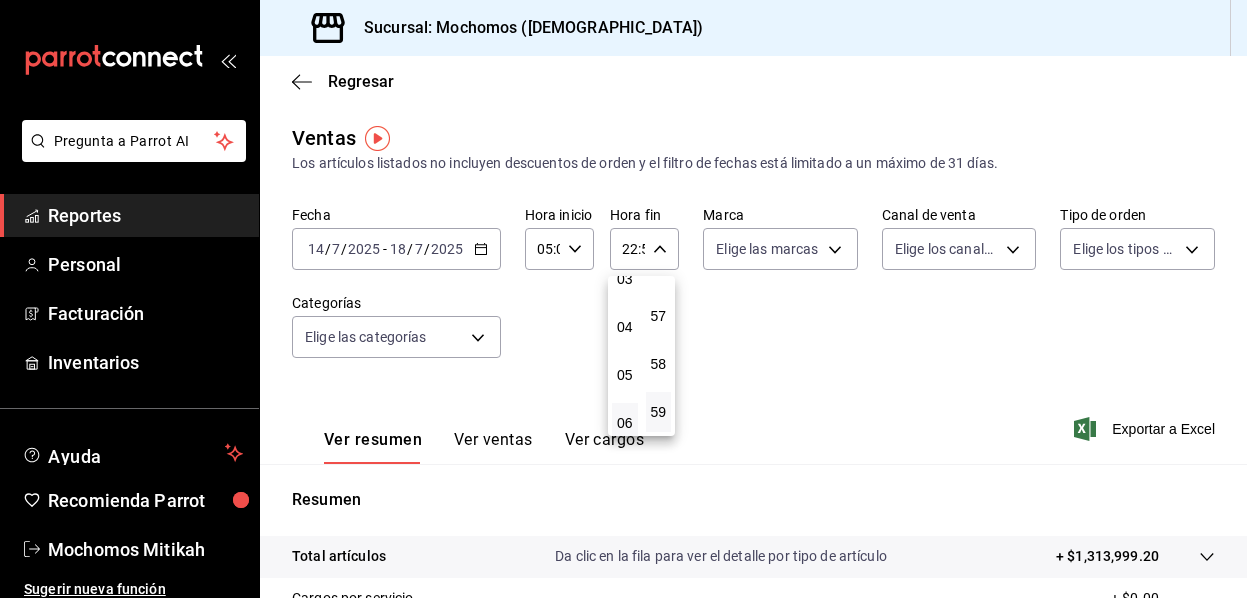 scroll, scrollTop: 200, scrollLeft: 0, axis: vertical 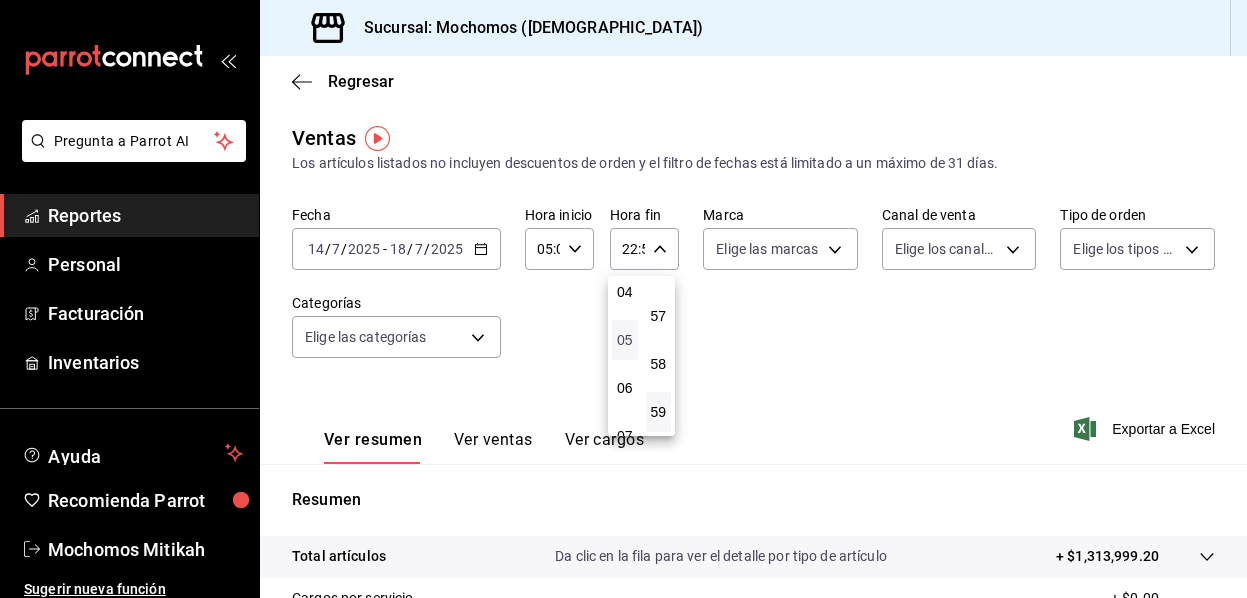 click on "05" at bounding box center [625, 340] 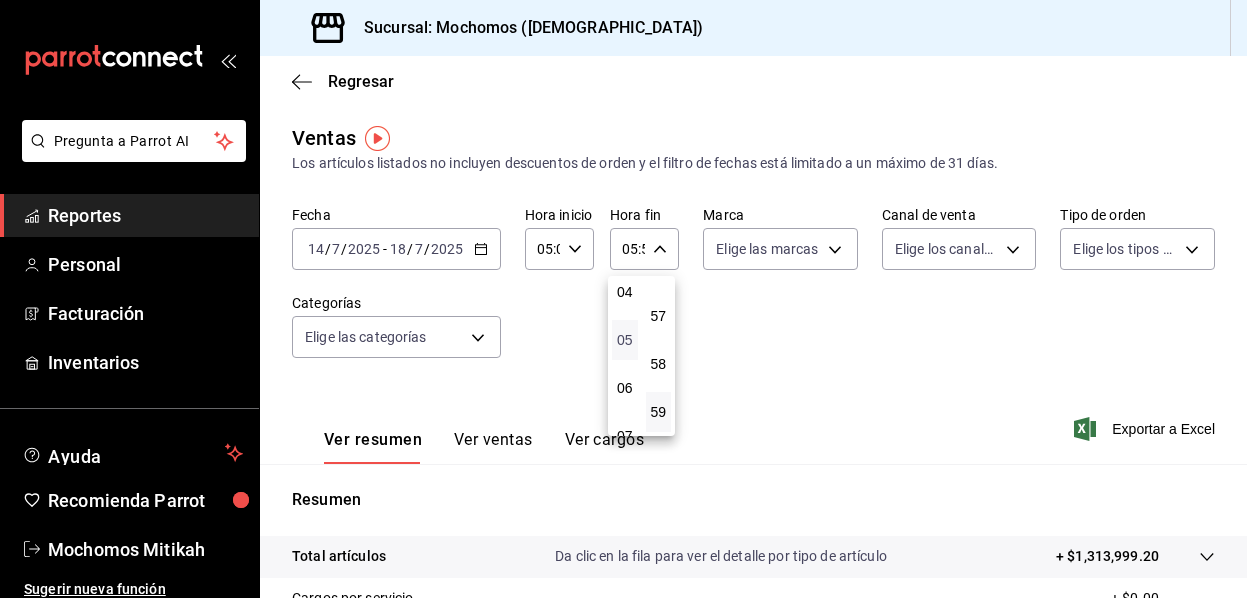 click on "05" at bounding box center (625, 340) 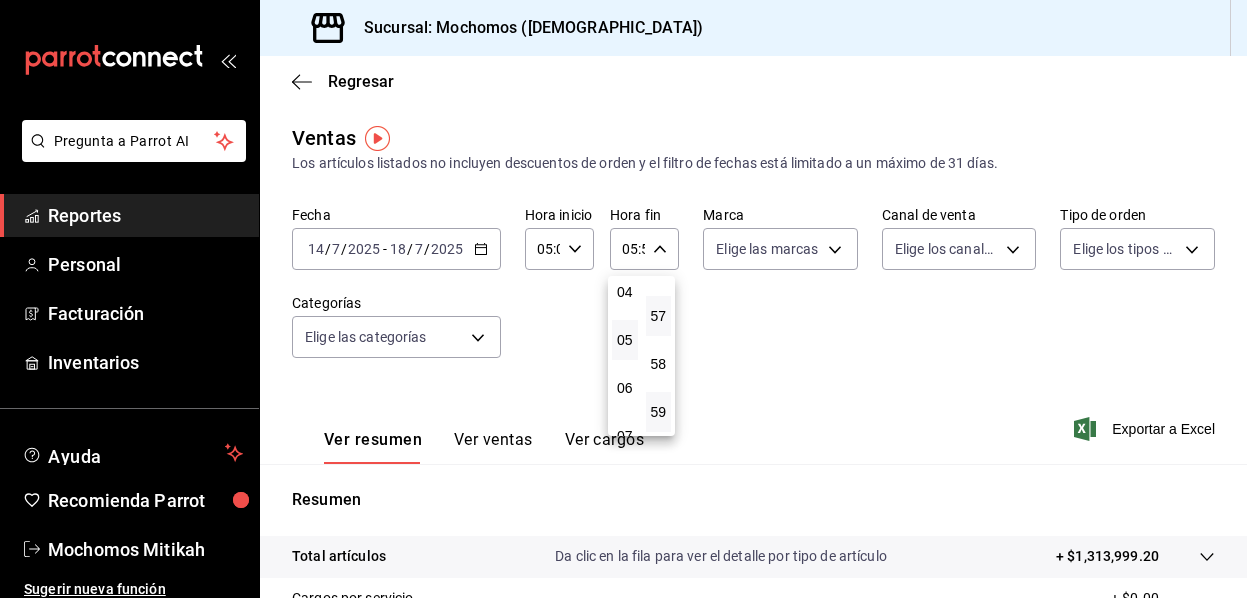 click on "57" at bounding box center (659, 316) 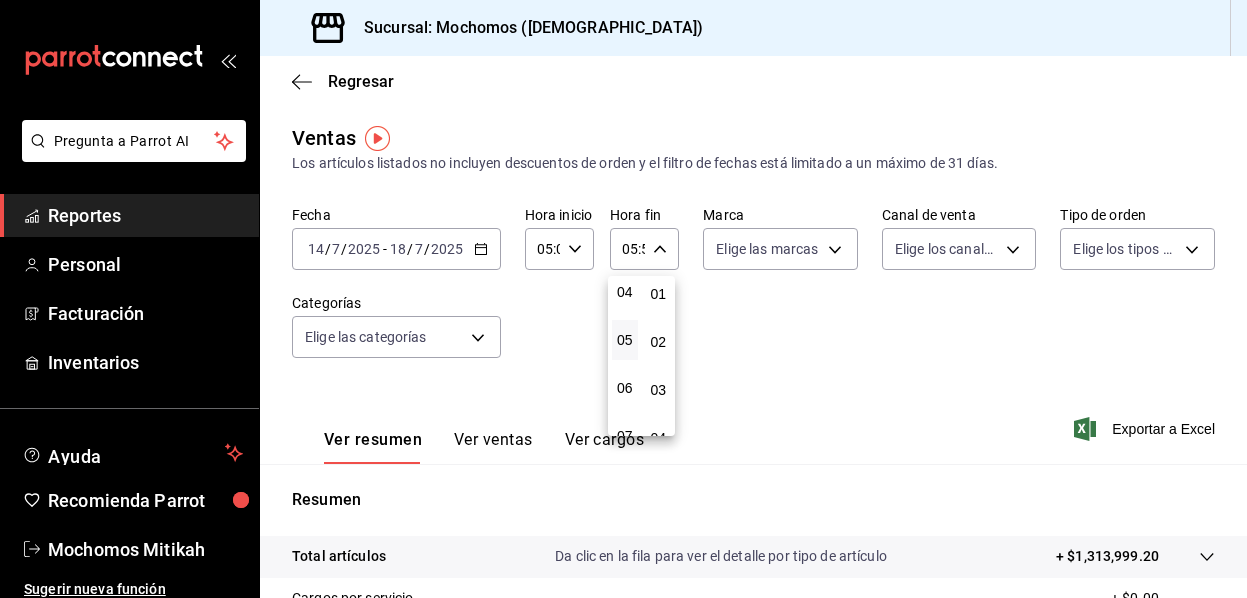 scroll, scrollTop: 0, scrollLeft: 0, axis: both 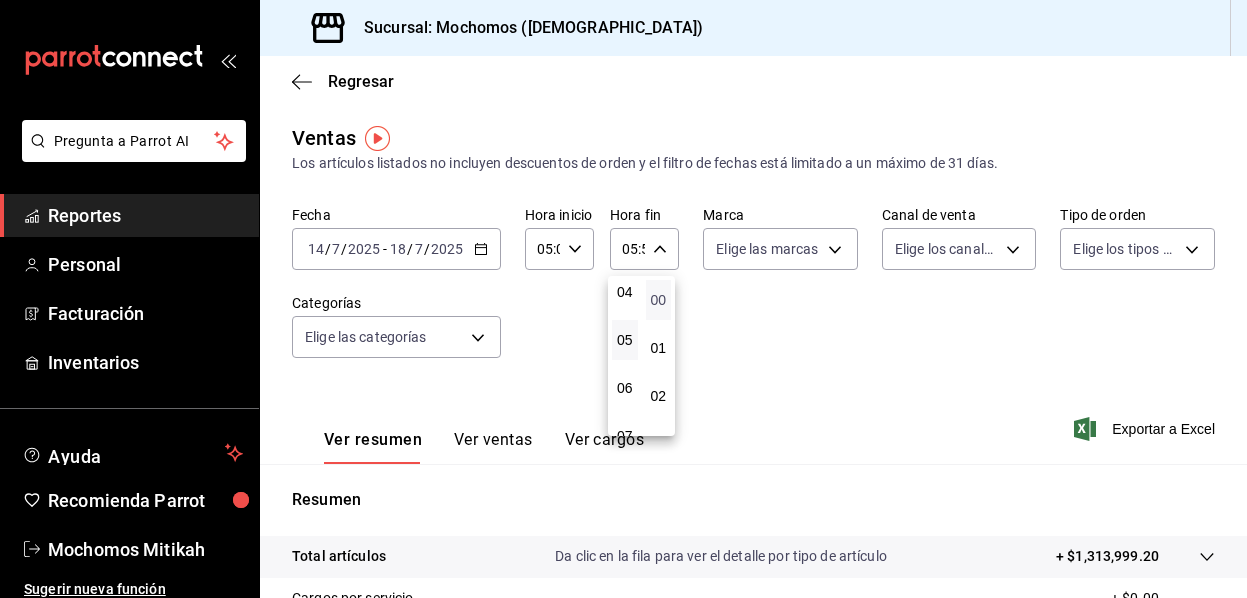 click on "00" at bounding box center [659, 300] 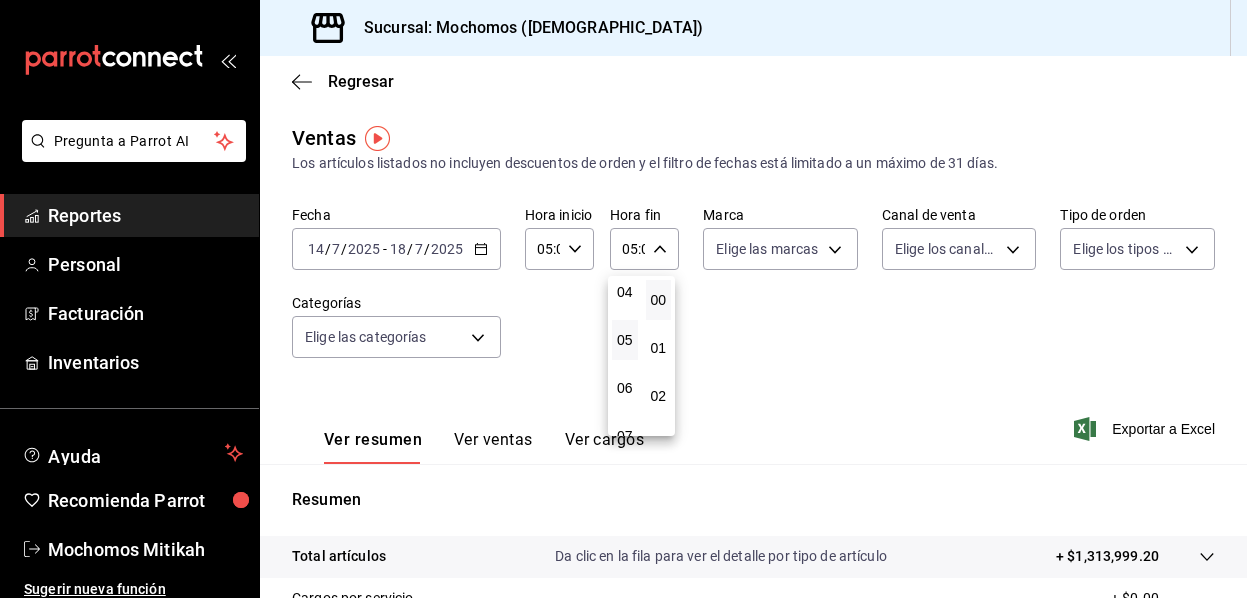 click at bounding box center (623, 299) 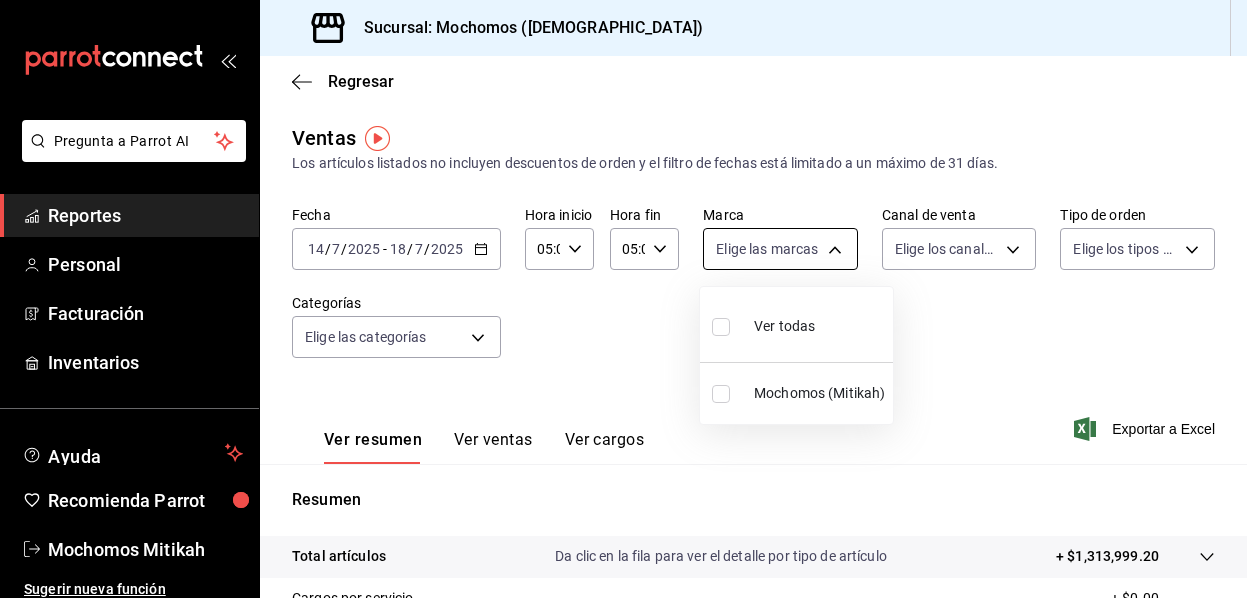 click on "Pregunta a Parrot AI Reportes   Personal   Facturación   Inventarios   Ayuda Recomienda Parrot   Mochomos Mitikah   Sugerir nueva función   Sucursal: Mochomos (Mitikah) Regresar Ventas Los artículos listados no incluyen descuentos de orden y el filtro de fechas está limitado a un máximo de 31 días. Fecha 2025-07-14 14 / 7 / 2025 - 2025-07-18 18 / 7 / 2025 Hora inicio 05:00 Hora inicio Hora fin 05:00 Hora fin Marca Elige las marcas Canal de venta Elige los canales de venta Tipo de orden Elige los tipos de orden Categorías Elige las categorías Ver resumen Ver ventas Ver cargos Exportar a Excel Resumen Total artículos Da clic en la fila para ver el detalle por tipo de artículo + $1,313,999.20 Cargos por servicio + $0.00 Venta bruta = $1,313,999.20 Descuentos totales - $15,679.50 Certificados de regalo - $8,886.00 Venta total = $1,289,433.70 Impuestos - $177,852.92 Venta neta = $1,111,580.78 Pregunta a Parrot AI Reportes   Personal   Facturación   Inventarios   Ayuda Recomienda Parrot       Ir a video" at bounding box center (623, 299) 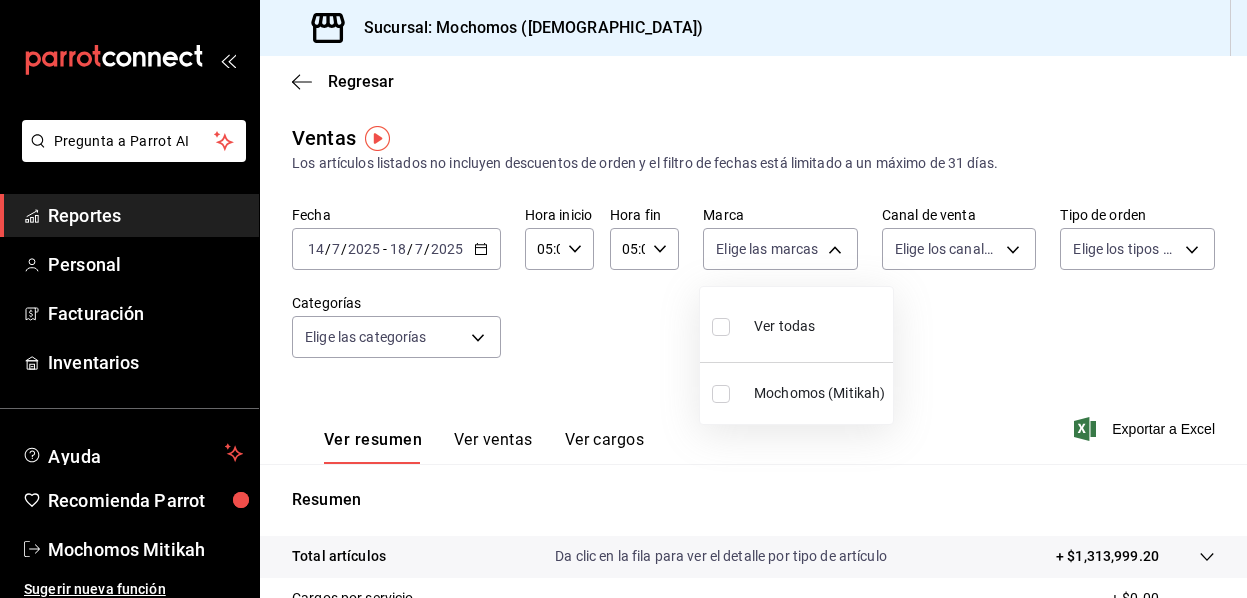 click on "Mochomos (Mitikah)" at bounding box center (796, 393) 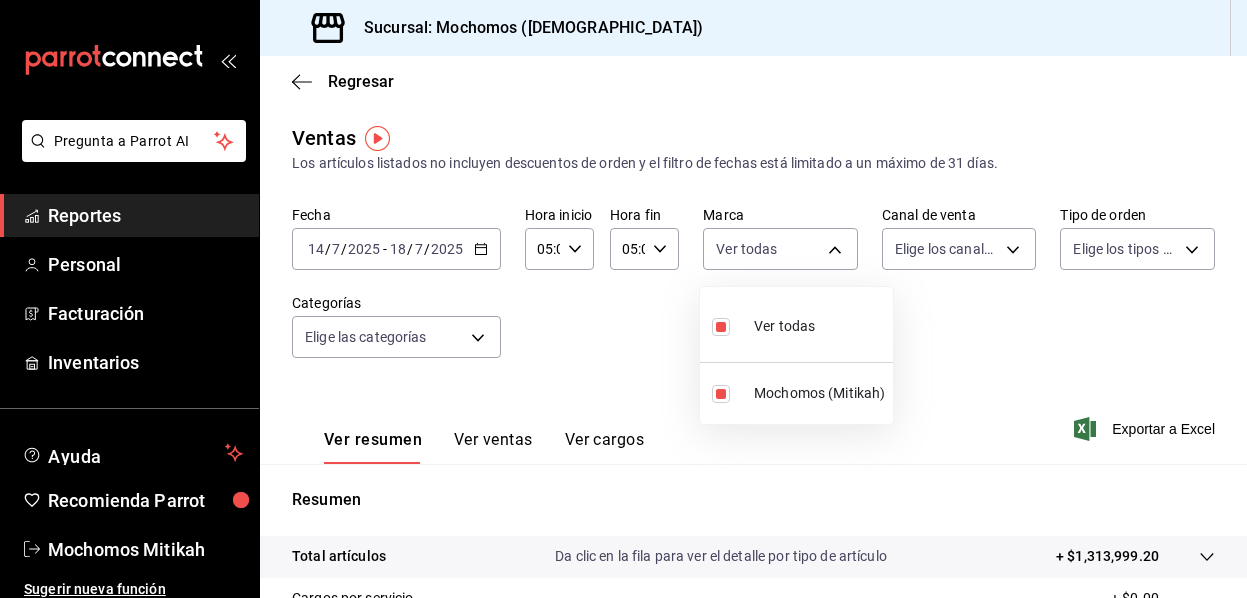 click at bounding box center (623, 299) 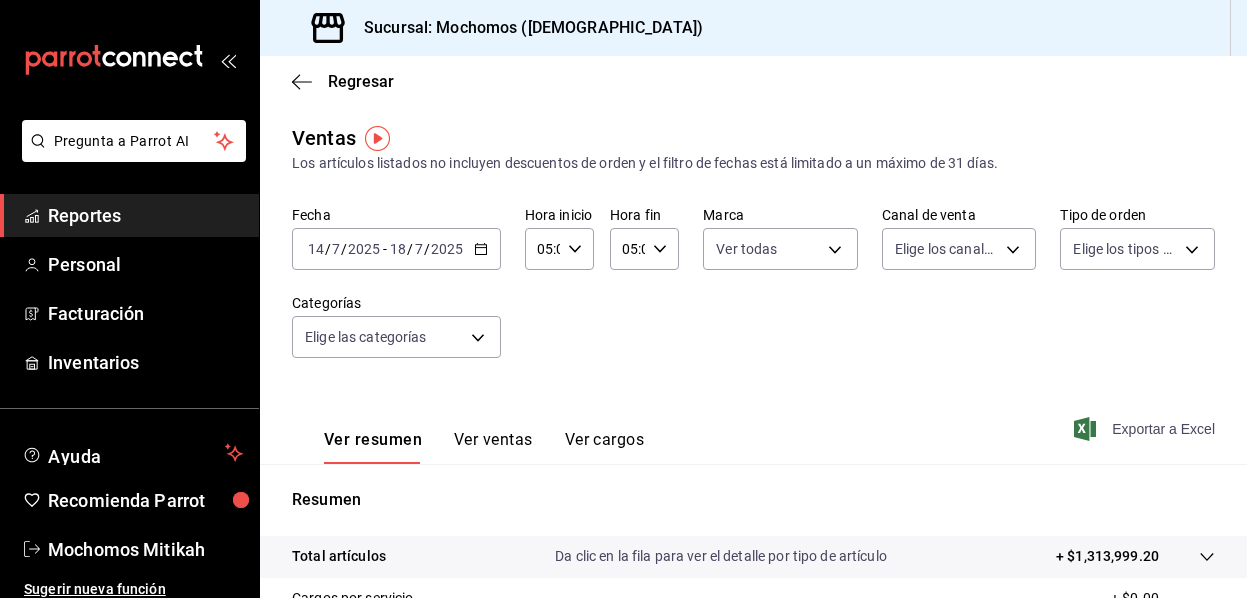 click on "Exportar a Excel" at bounding box center [1146, 429] 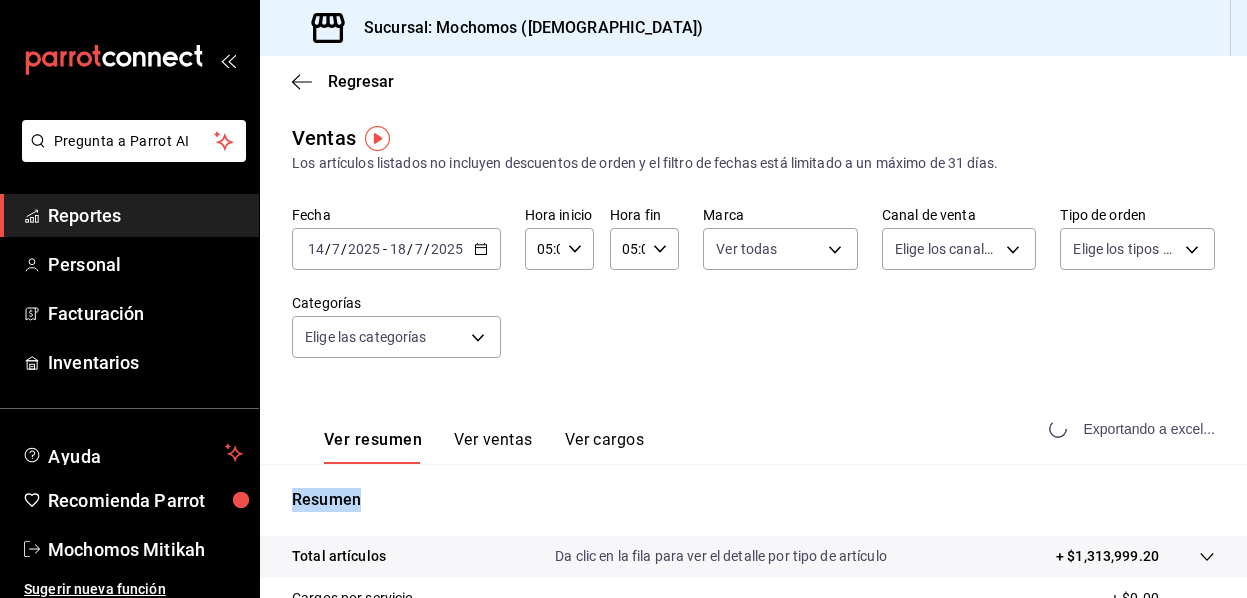 click on "Exportando a excel..." at bounding box center [1134, 429] 